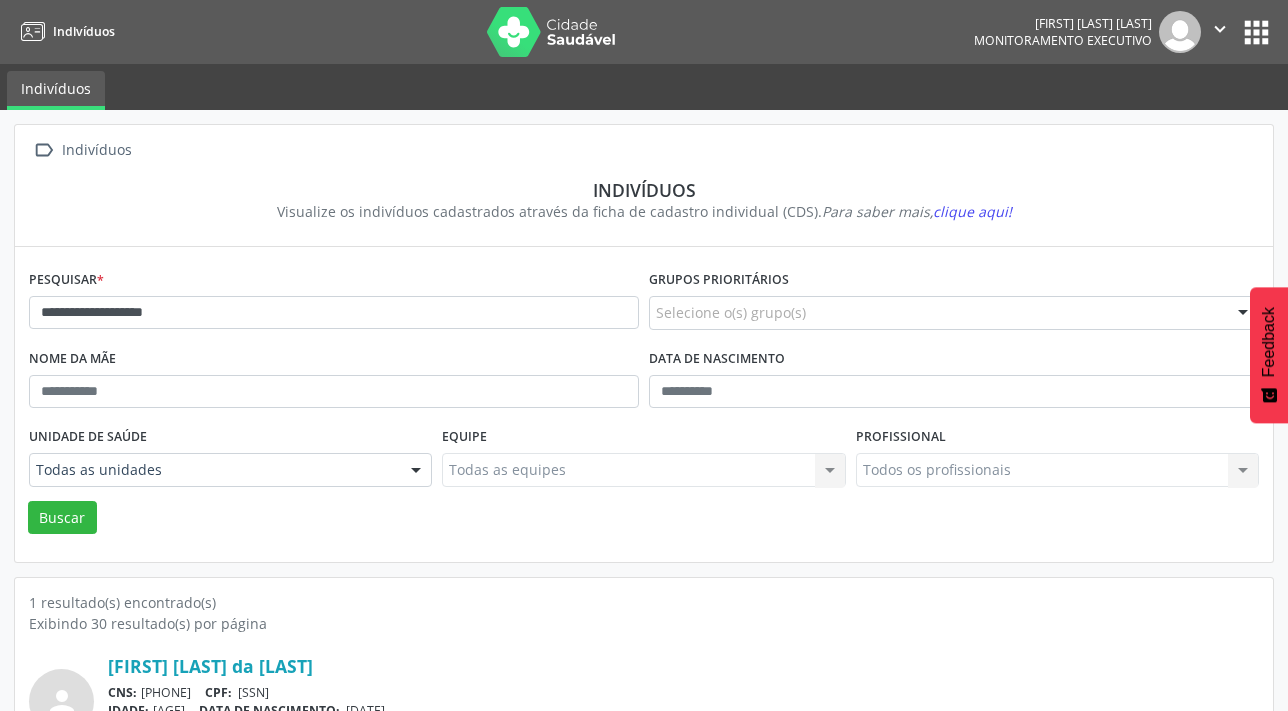 scroll, scrollTop: 103, scrollLeft: 0, axis: vertical 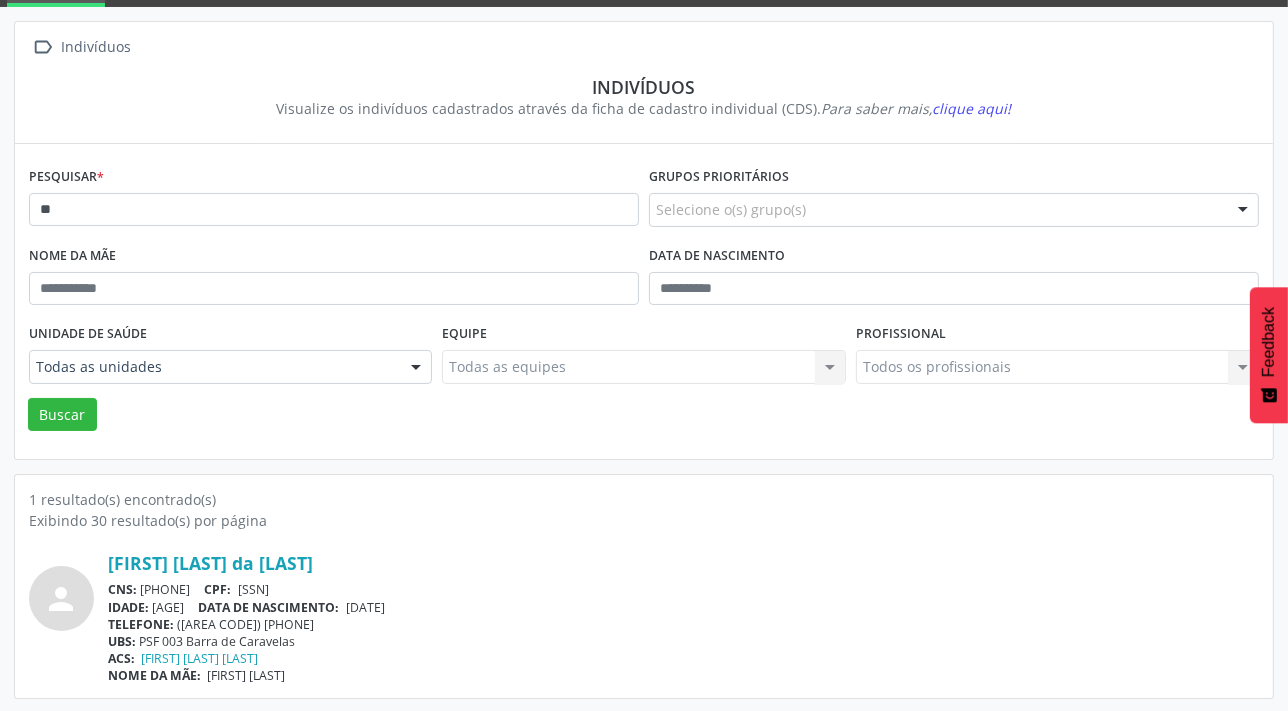 type on "*" 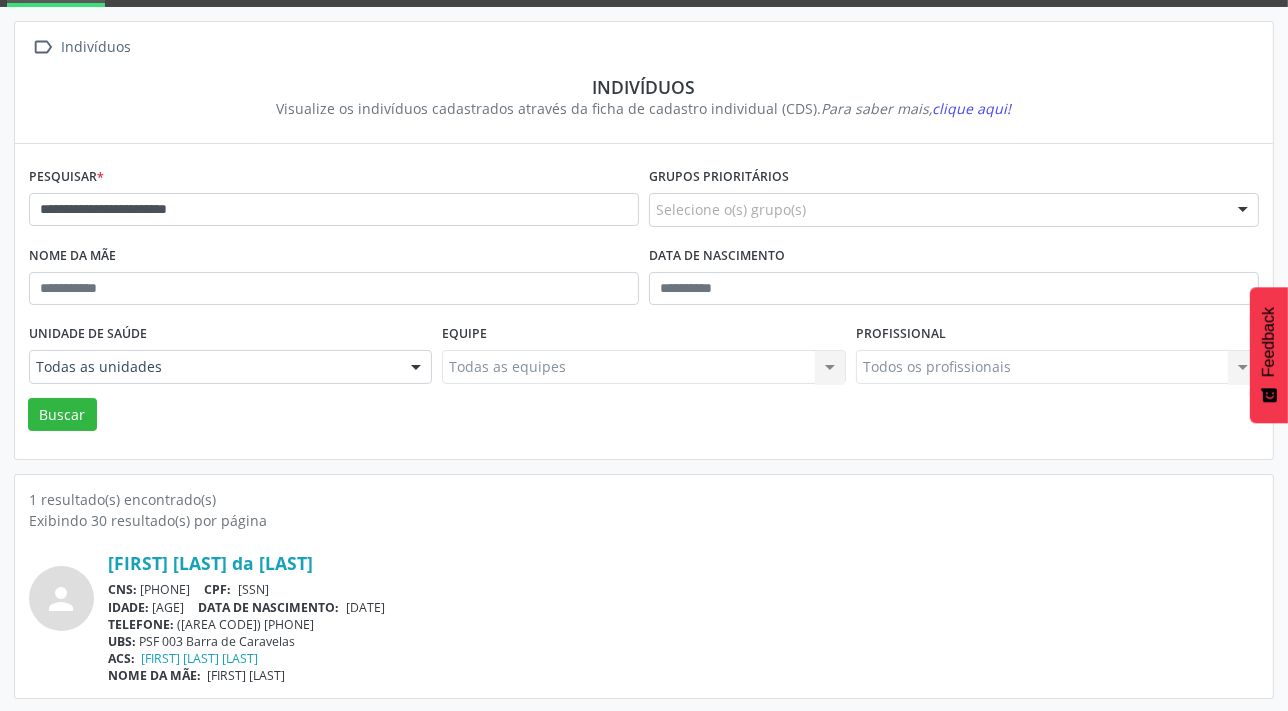 click on "Buscar" at bounding box center [62, 415] 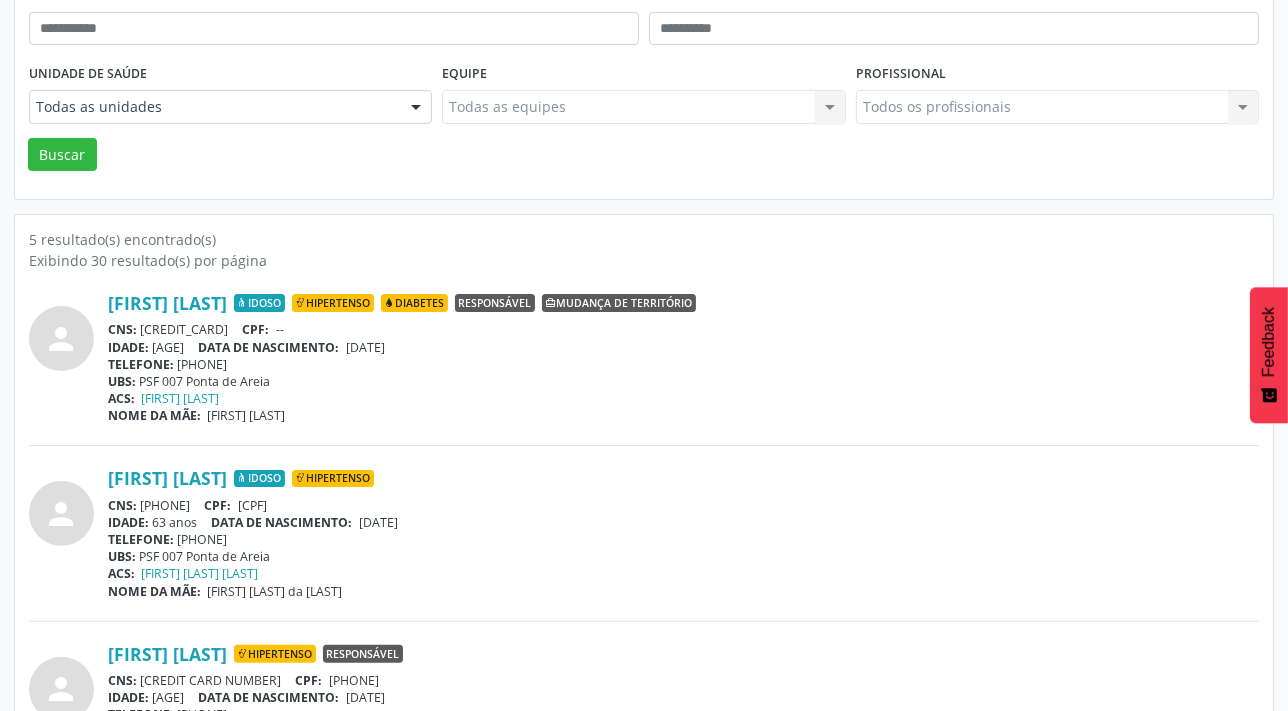 scroll, scrollTop: 0, scrollLeft: 0, axis: both 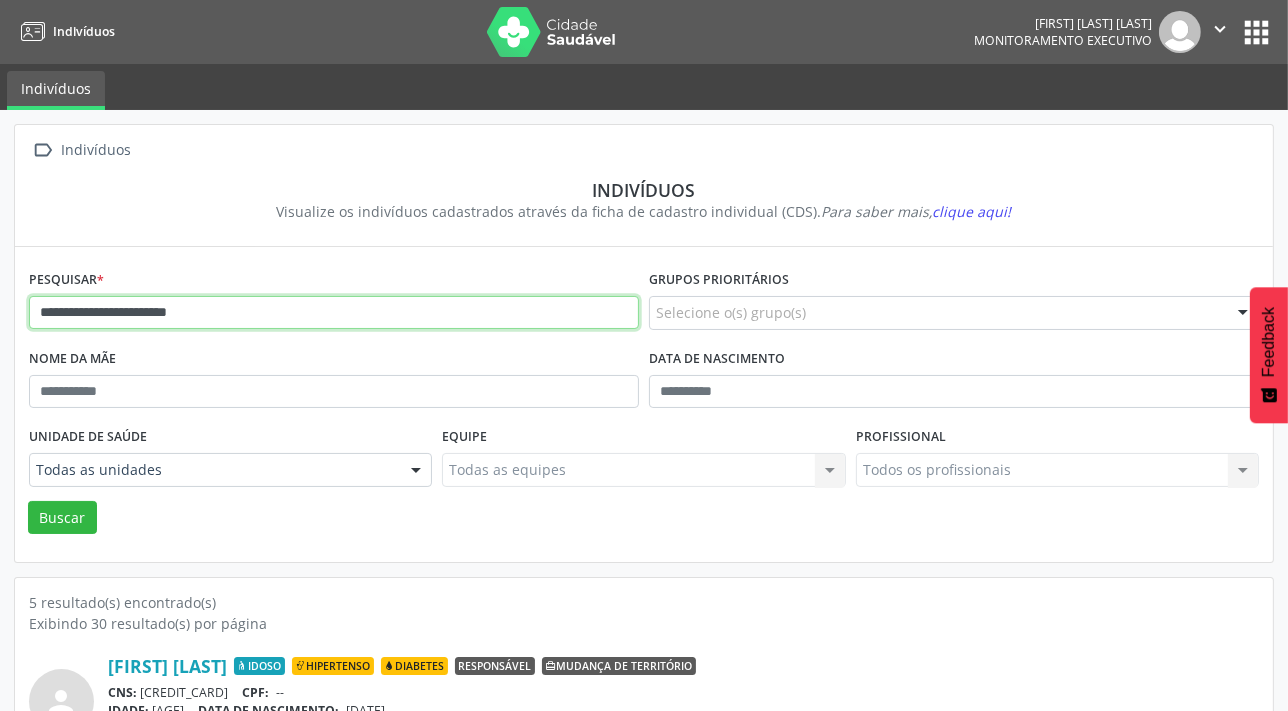 click on "**********" at bounding box center [334, 313] 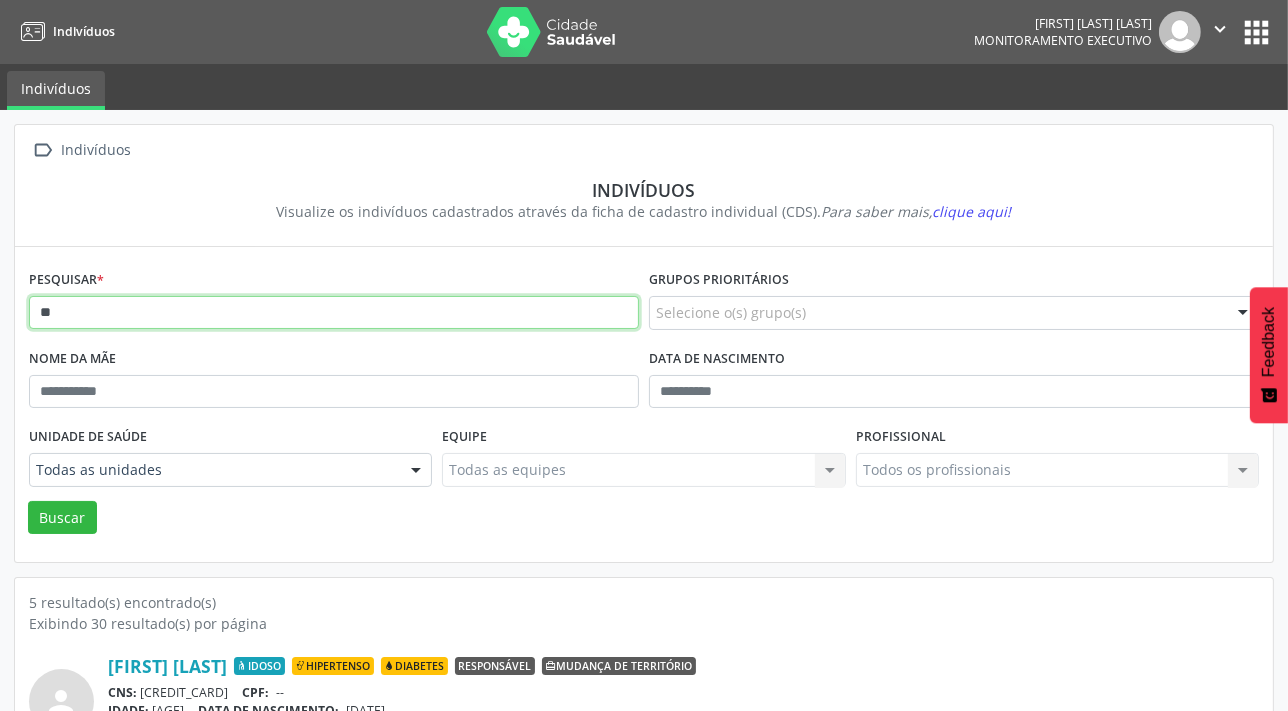 type on "*" 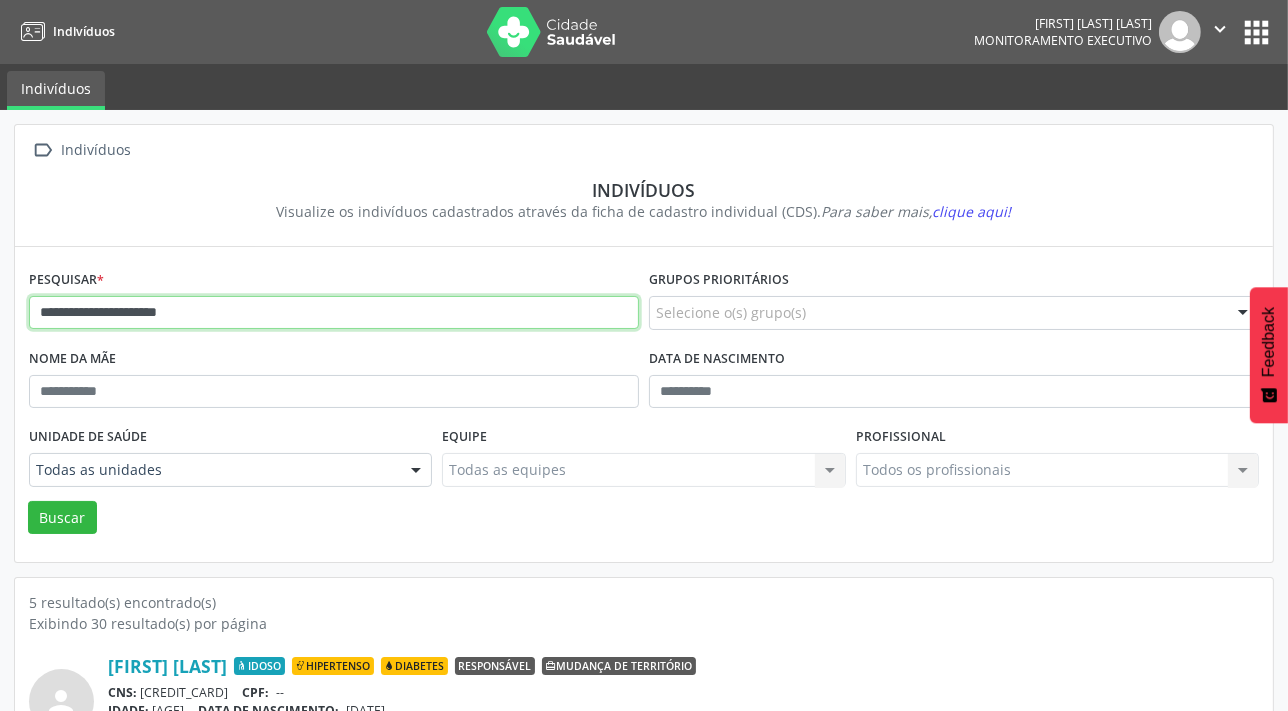 click on "Buscar" at bounding box center [62, 518] 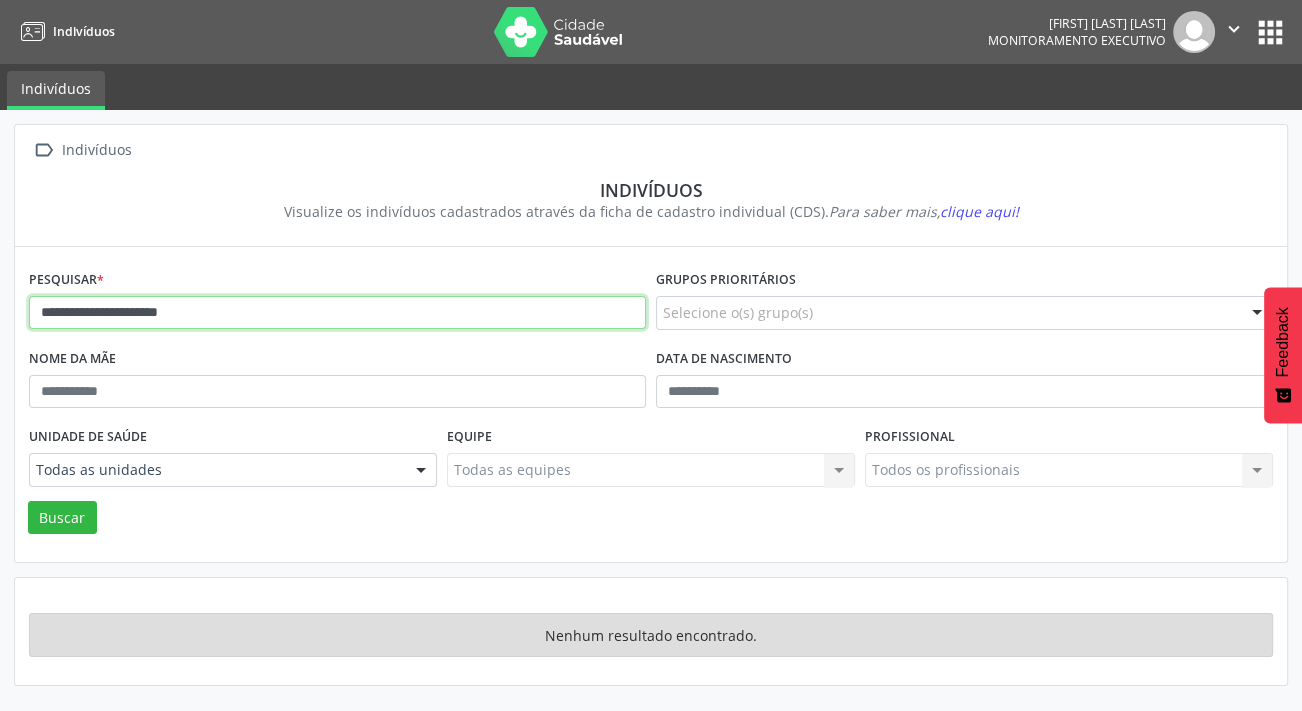 click on "**********" at bounding box center [337, 313] 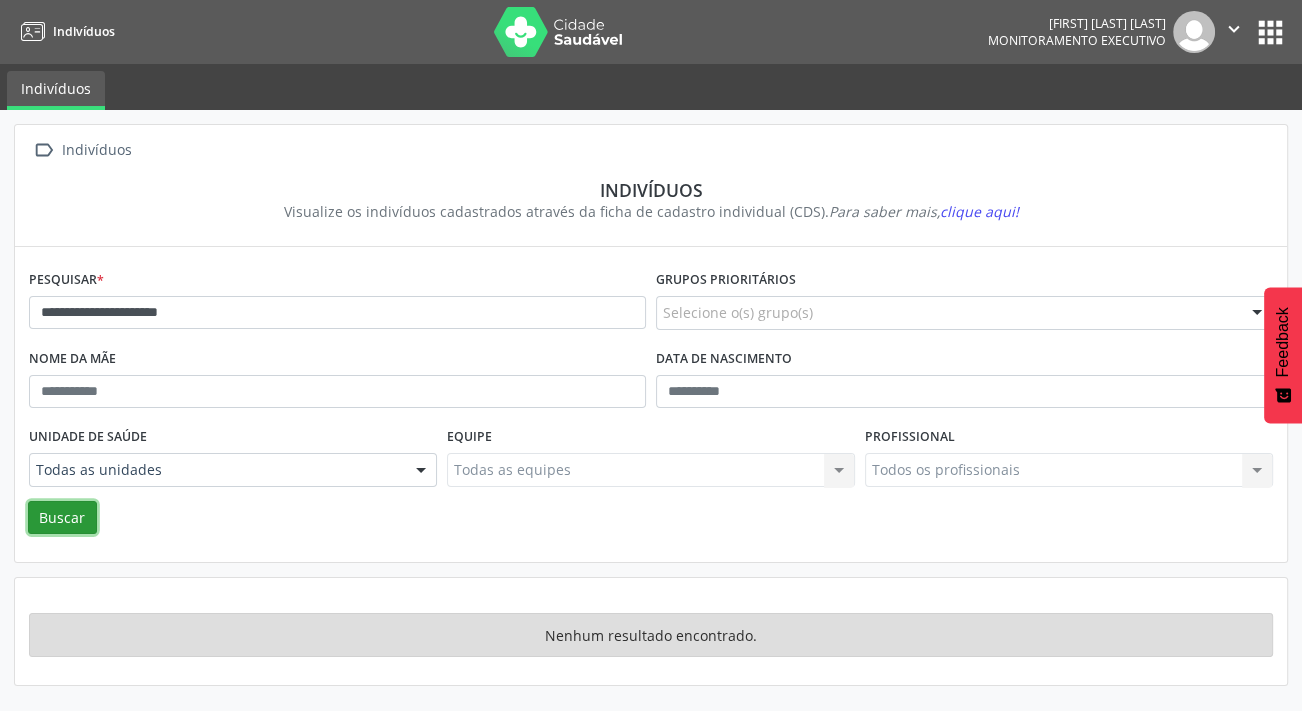 click on "Buscar" at bounding box center (62, 518) 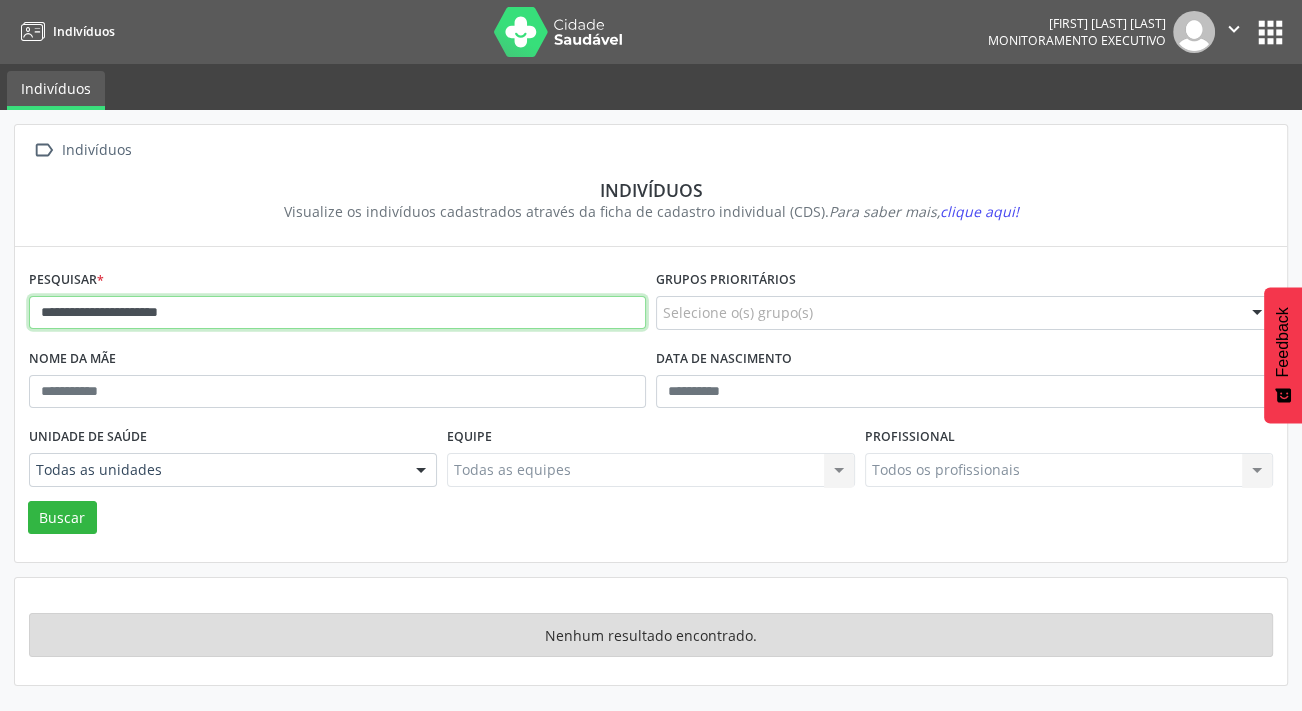 click on "**********" at bounding box center [337, 313] 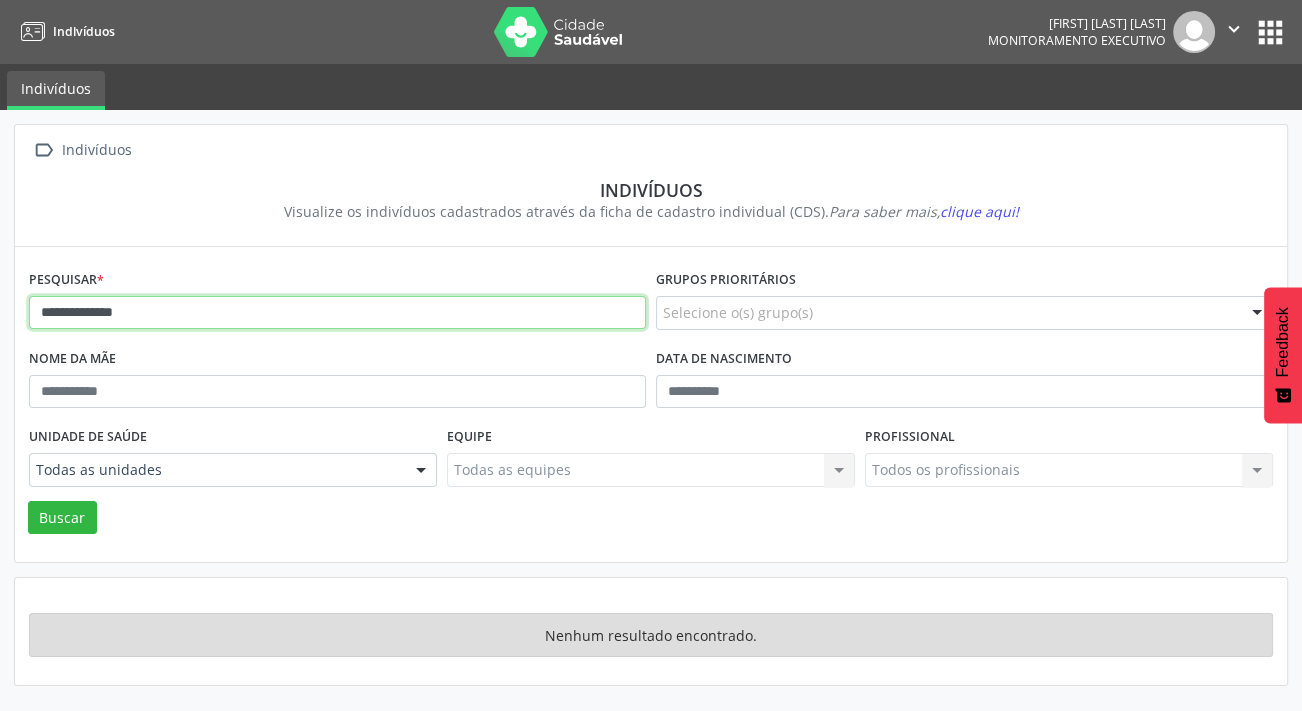 click on "Buscar" at bounding box center [62, 518] 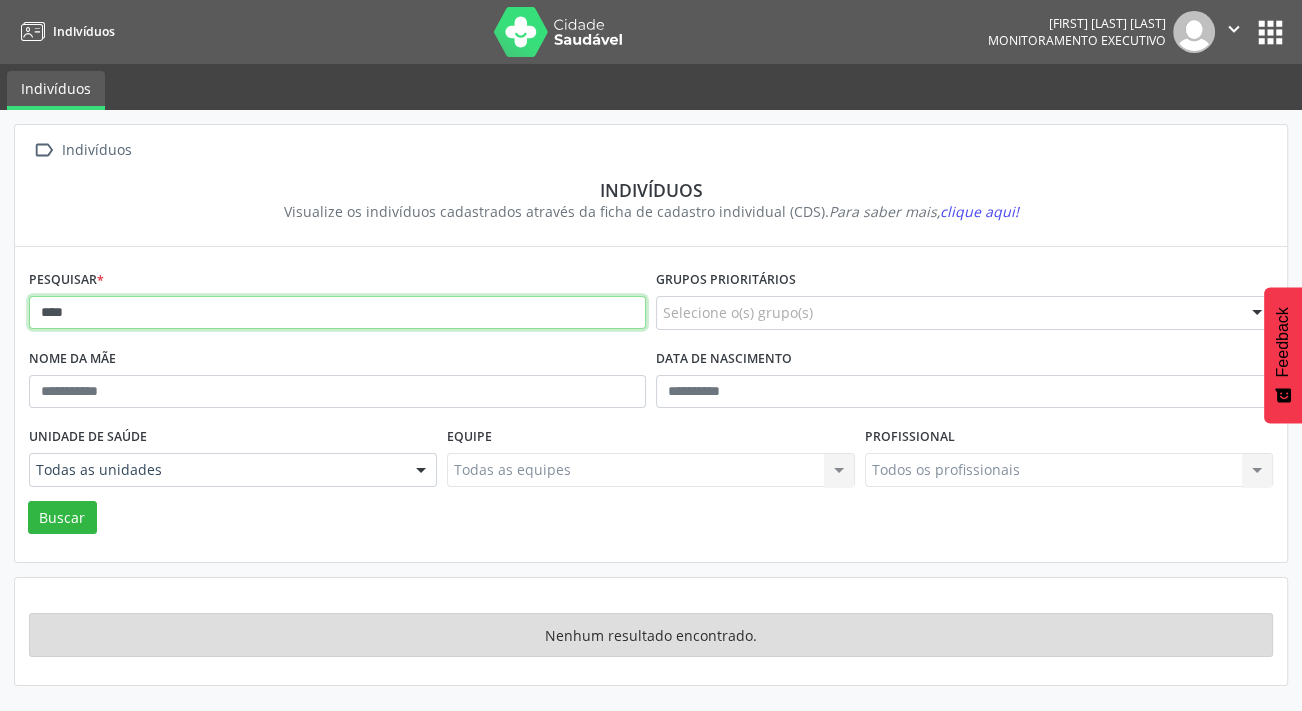 click on "Buscar" at bounding box center (62, 518) 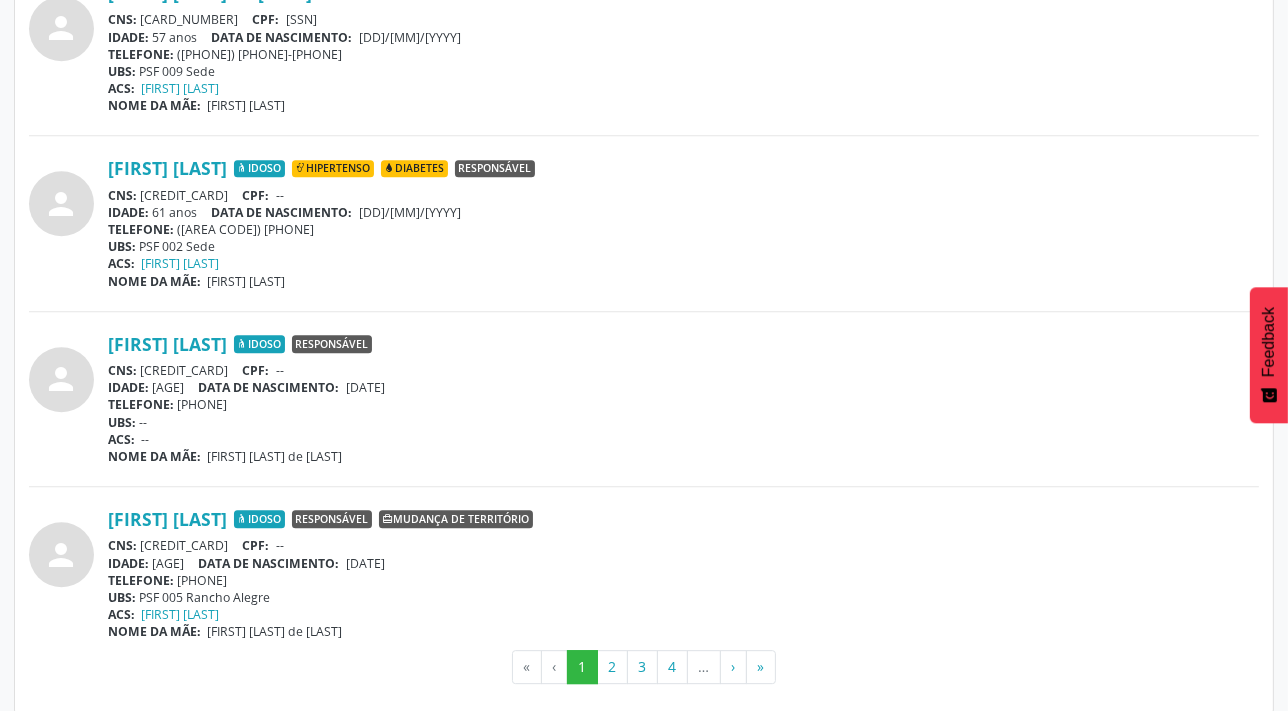 scroll, scrollTop: 5240, scrollLeft: 0, axis: vertical 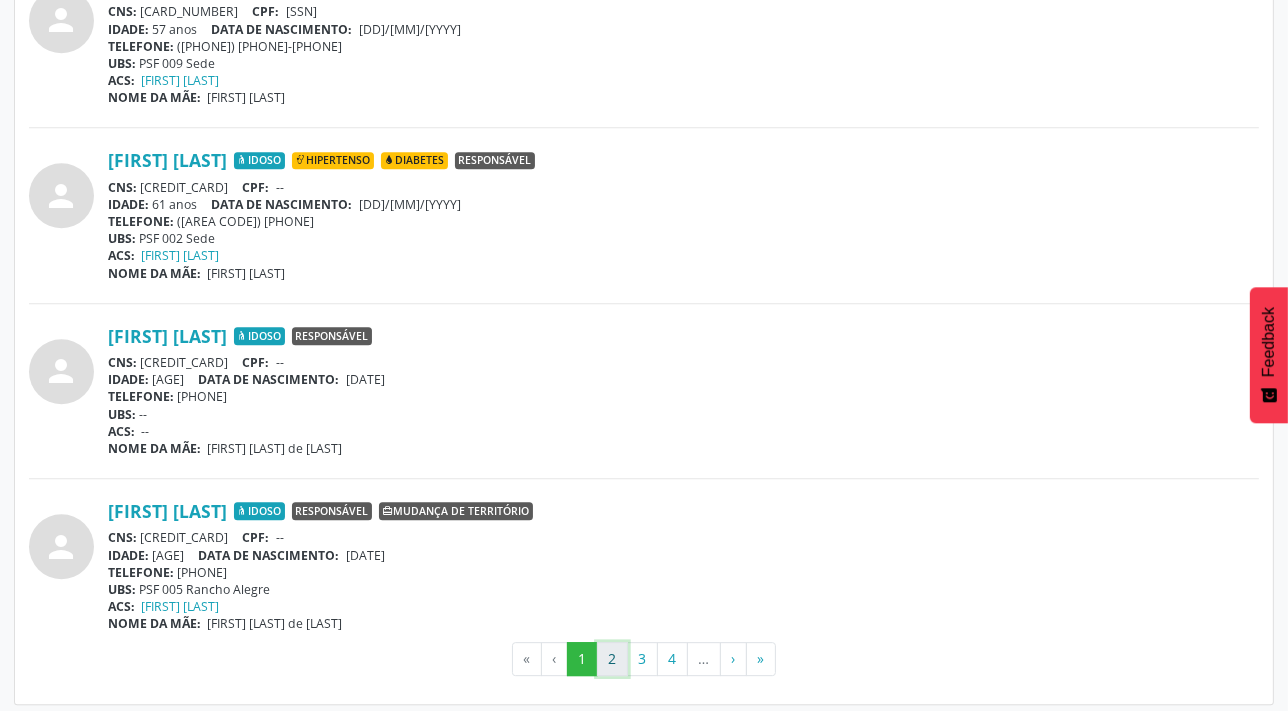 click on "2" at bounding box center [612, 659] 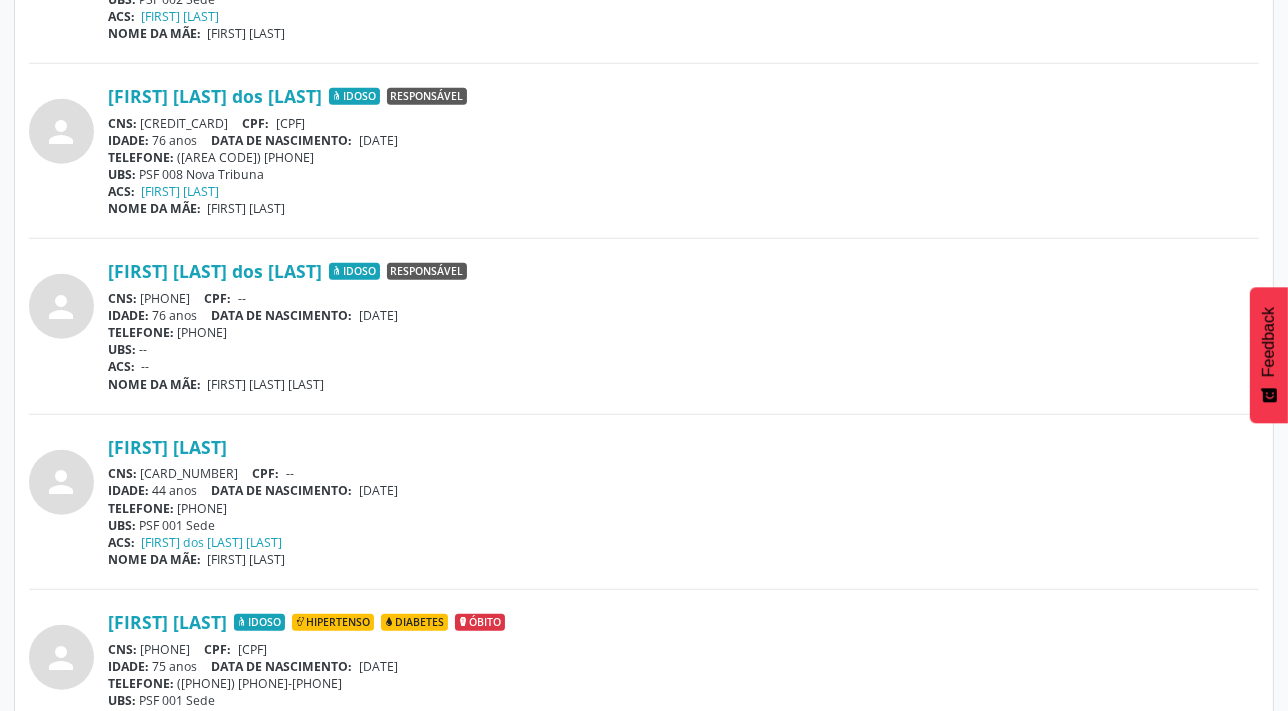 scroll, scrollTop: 1636, scrollLeft: 0, axis: vertical 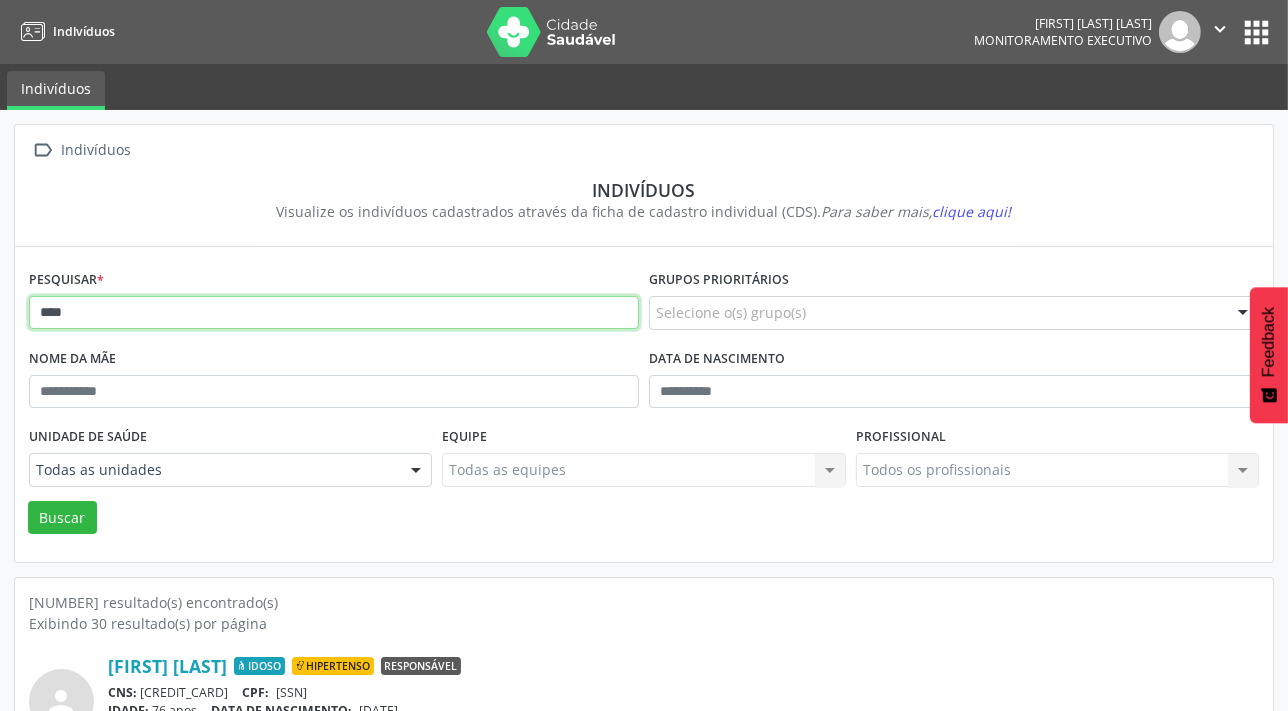 click on "****" at bounding box center (334, 313) 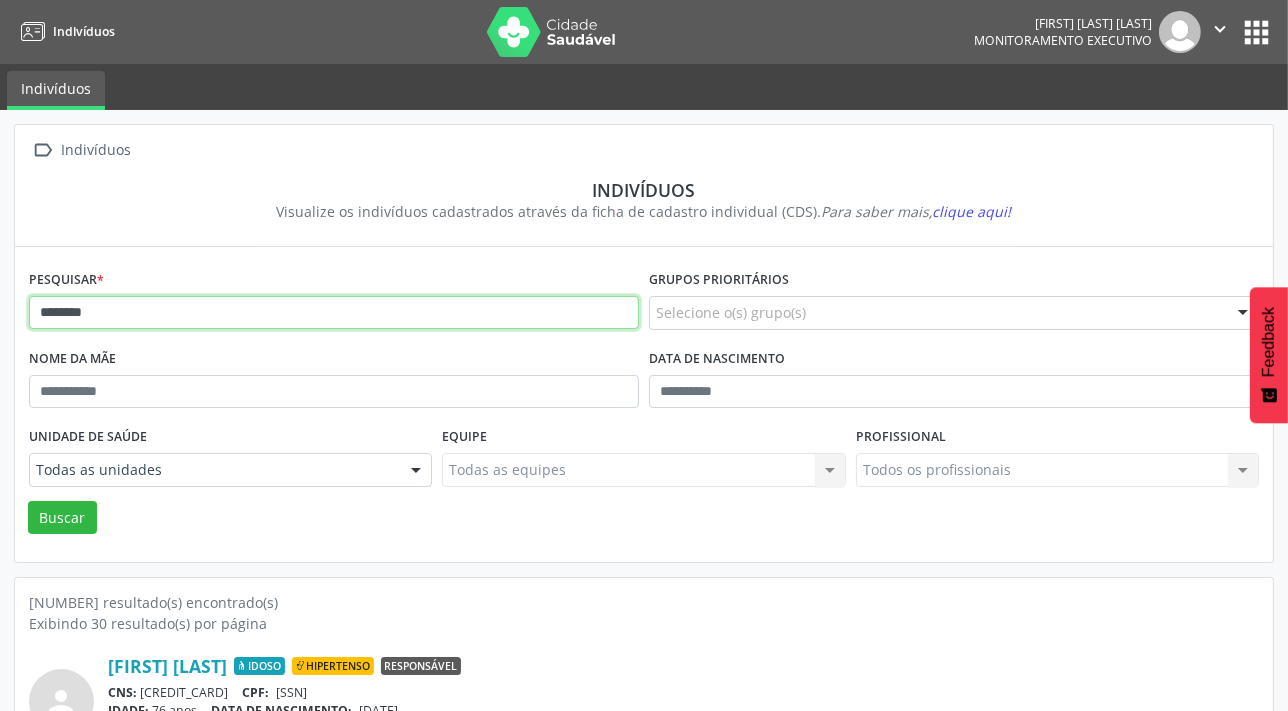 click on "Buscar" at bounding box center [62, 518] 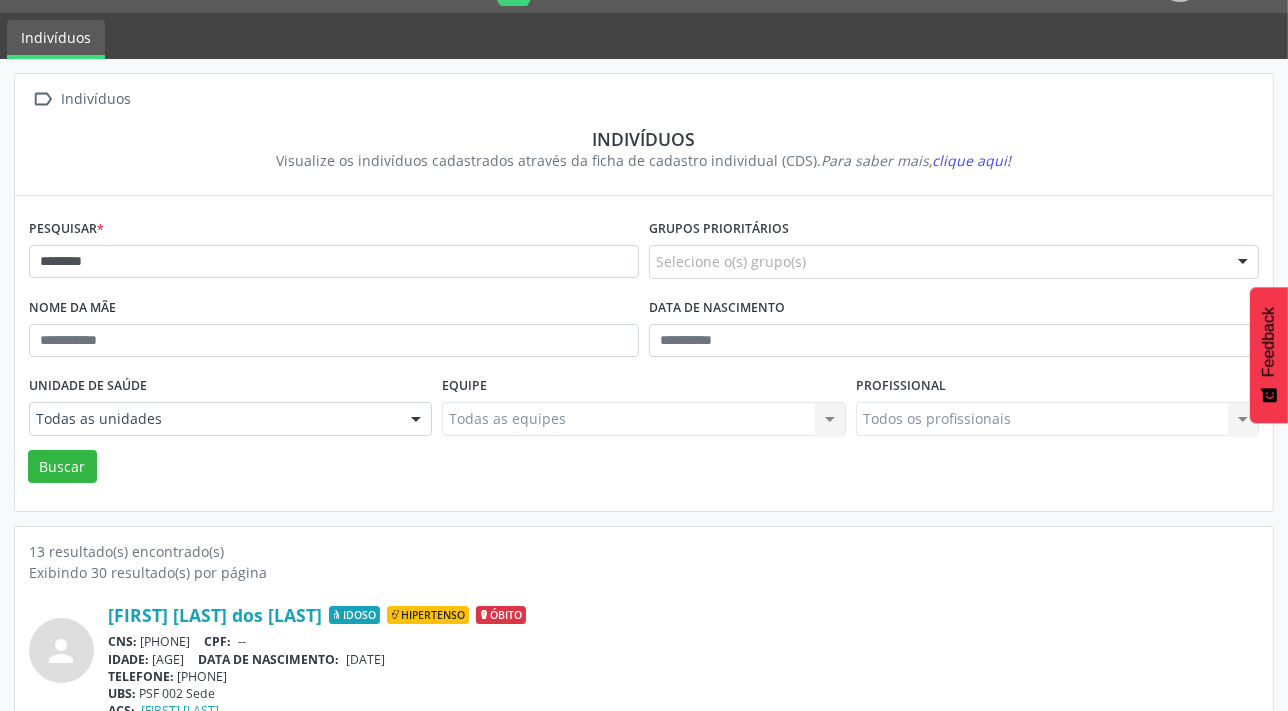 scroll, scrollTop: 23, scrollLeft: 0, axis: vertical 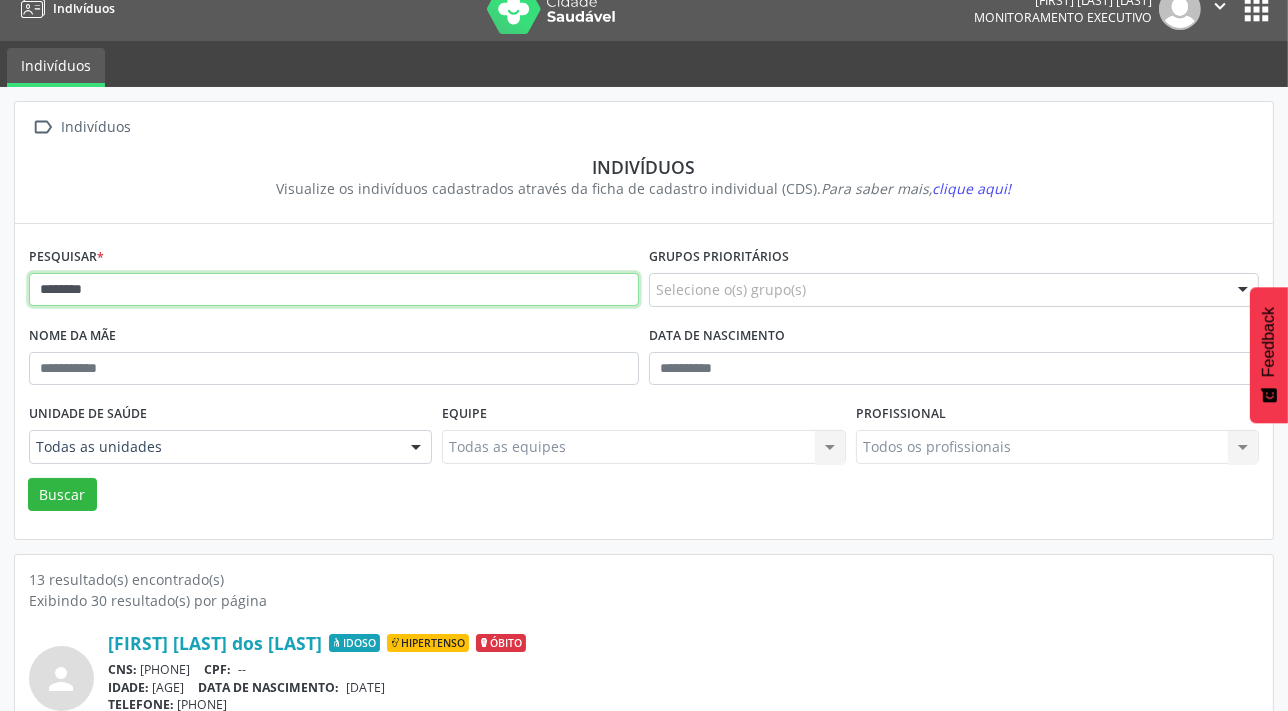 drag, startPoint x: 395, startPoint y: 277, endPoint x: 394, endPoint y: 287, distance: 10.049875 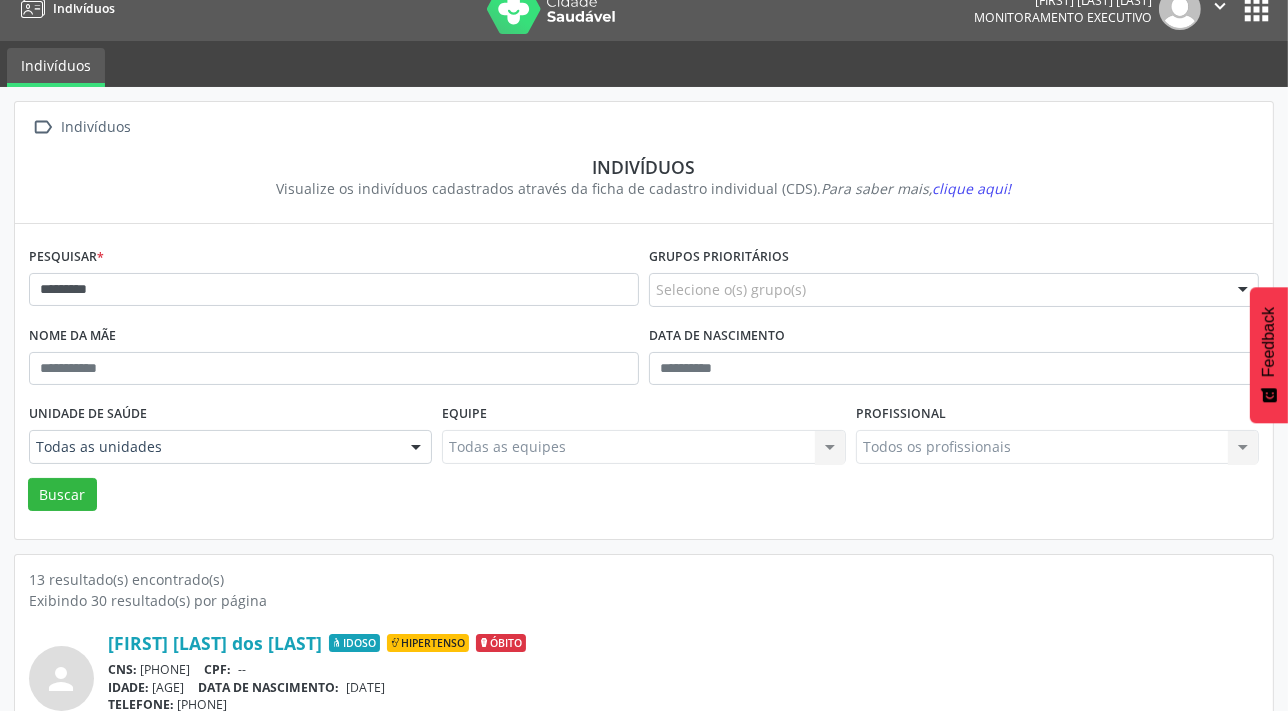 click on "Unidade de saúde
Todas as unidades         Todas as unidades   PSF 001 Sede   PSF 002 Sede   PSF 003 Barra de Caravelas   PSF 005 Rancho Alegre   PSF 006 Barcelona   PSF 007 Ponta de Areia   PSF 008 Nova Tribuna   PSF 009 Sede   PSF Juerana
Nenhum resultado encontrado para: "   "
Não há nenhuma opção para ser exibida." at bounding box center (230, 438) 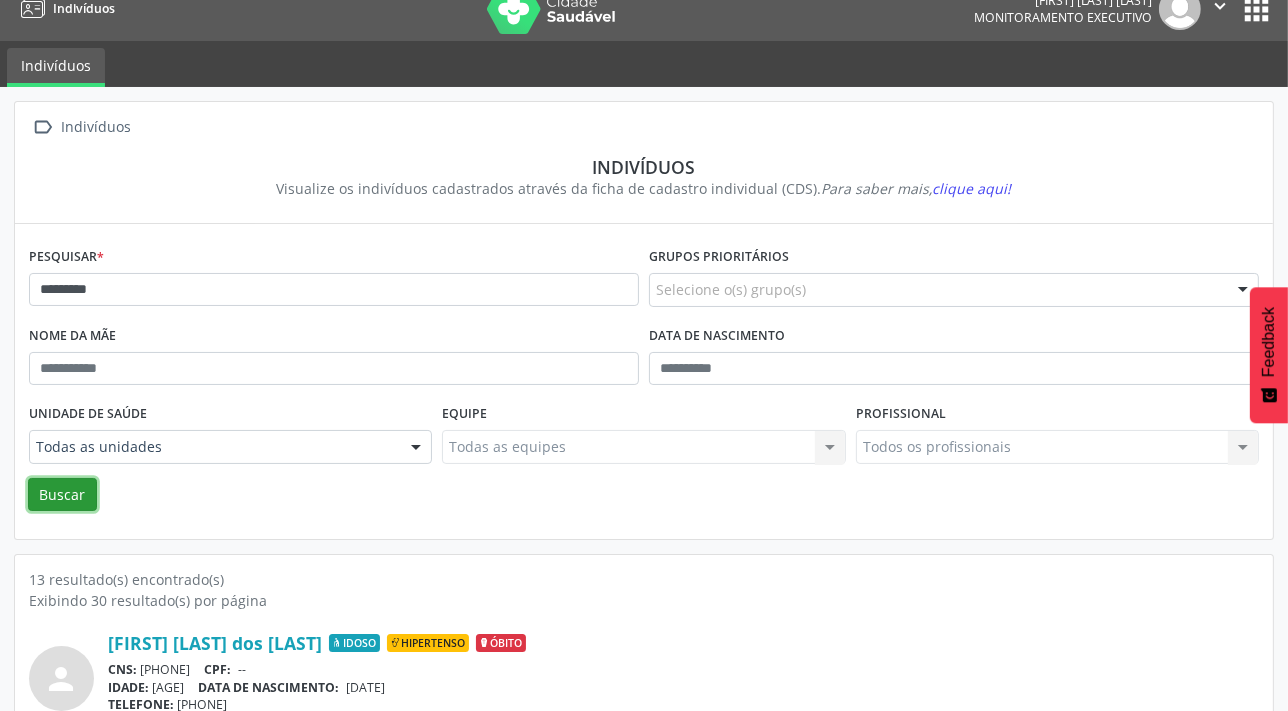 click on "Buscar" at bounding box center [62, 495] 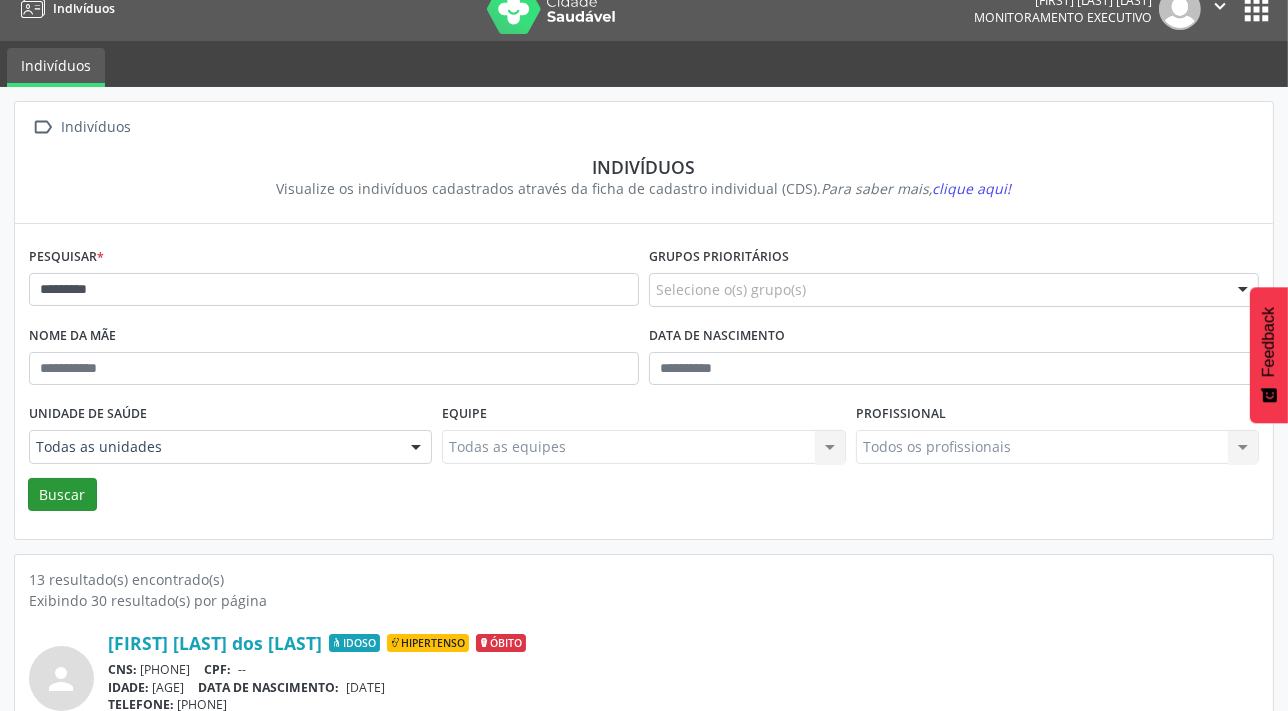 scroll, scrollTop: 0, scrollLeft: 0, axis: both 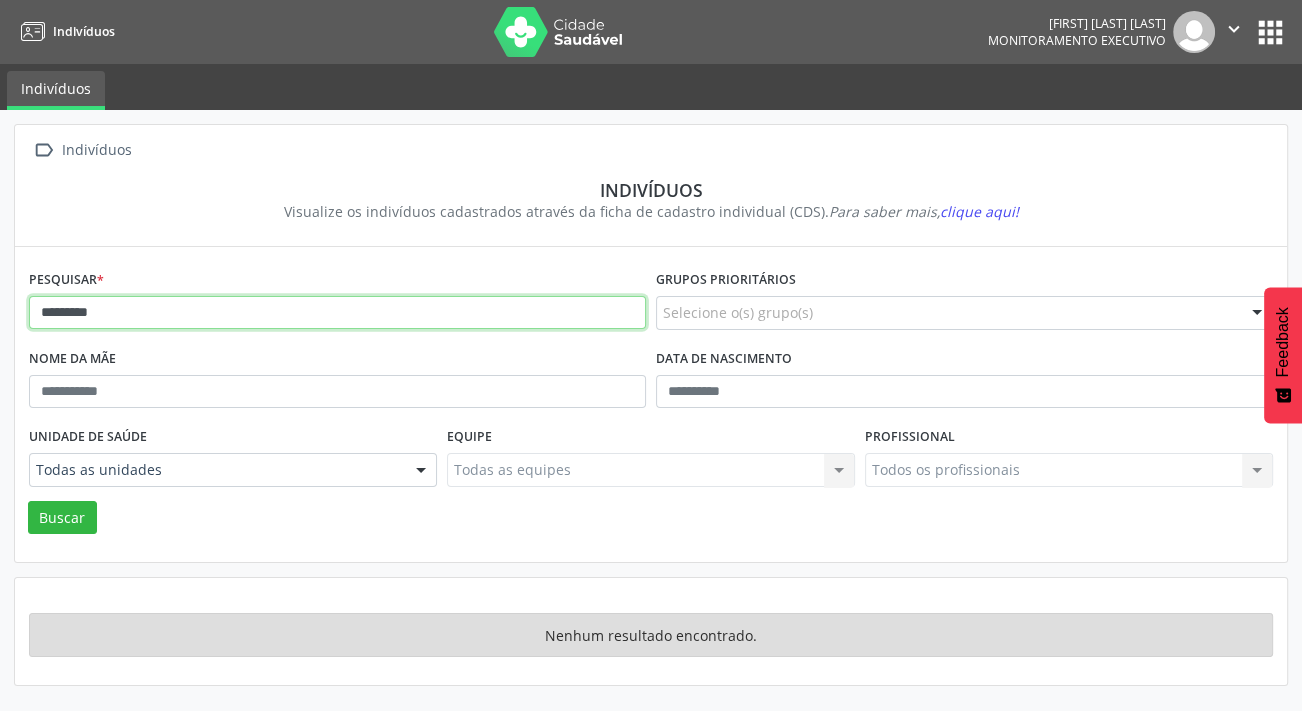 click on "*********" at bounding box center (337, 313) 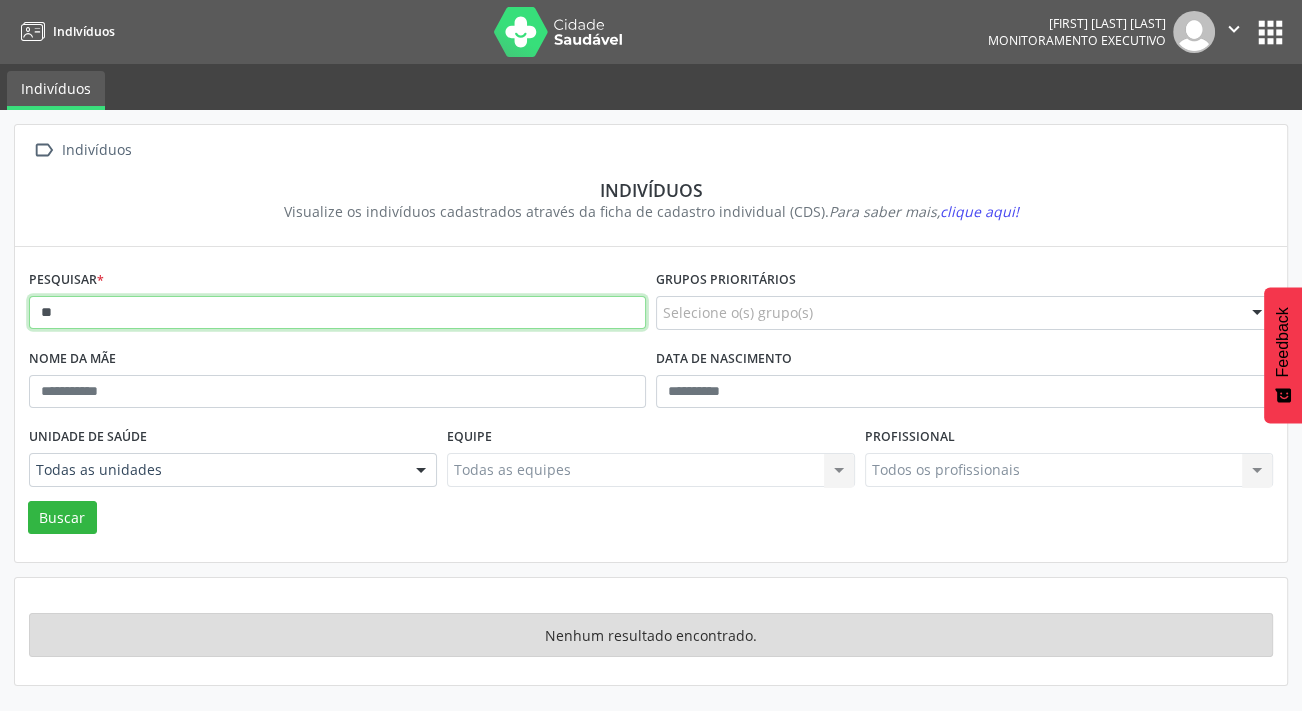 type on "*" 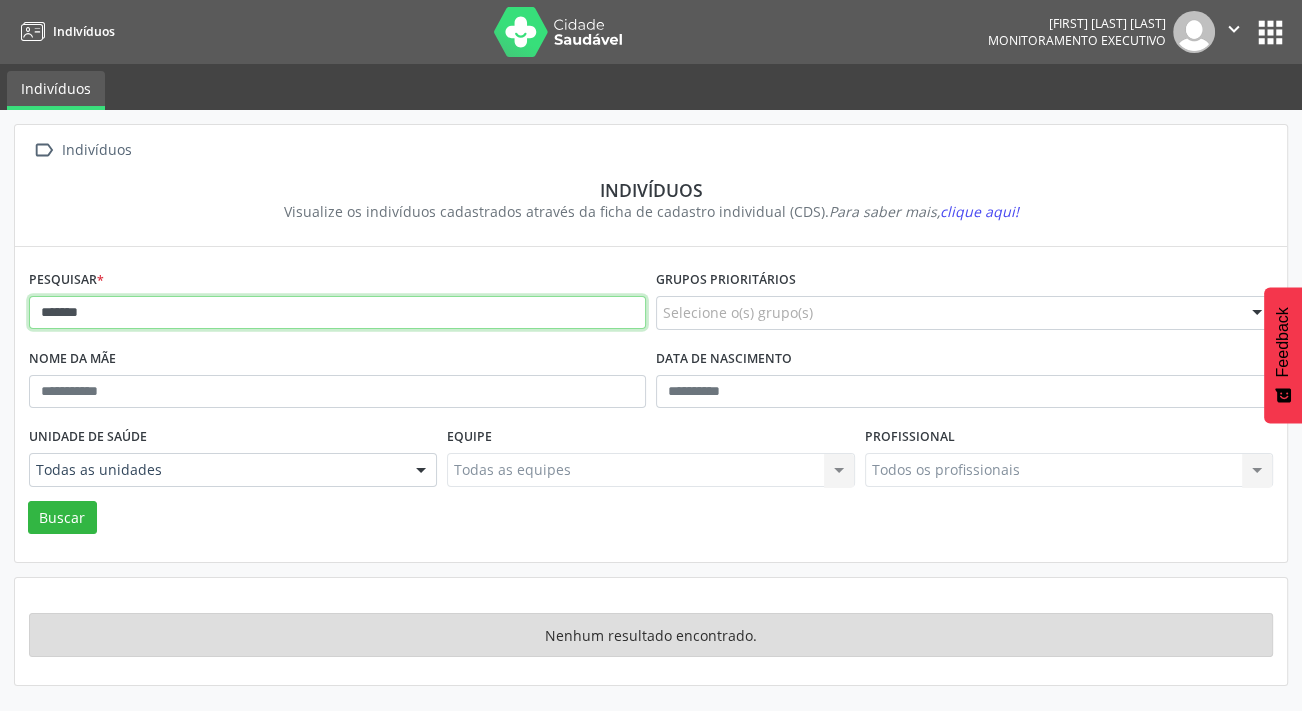 click on "Buscar" at bounding box center [62, 518] 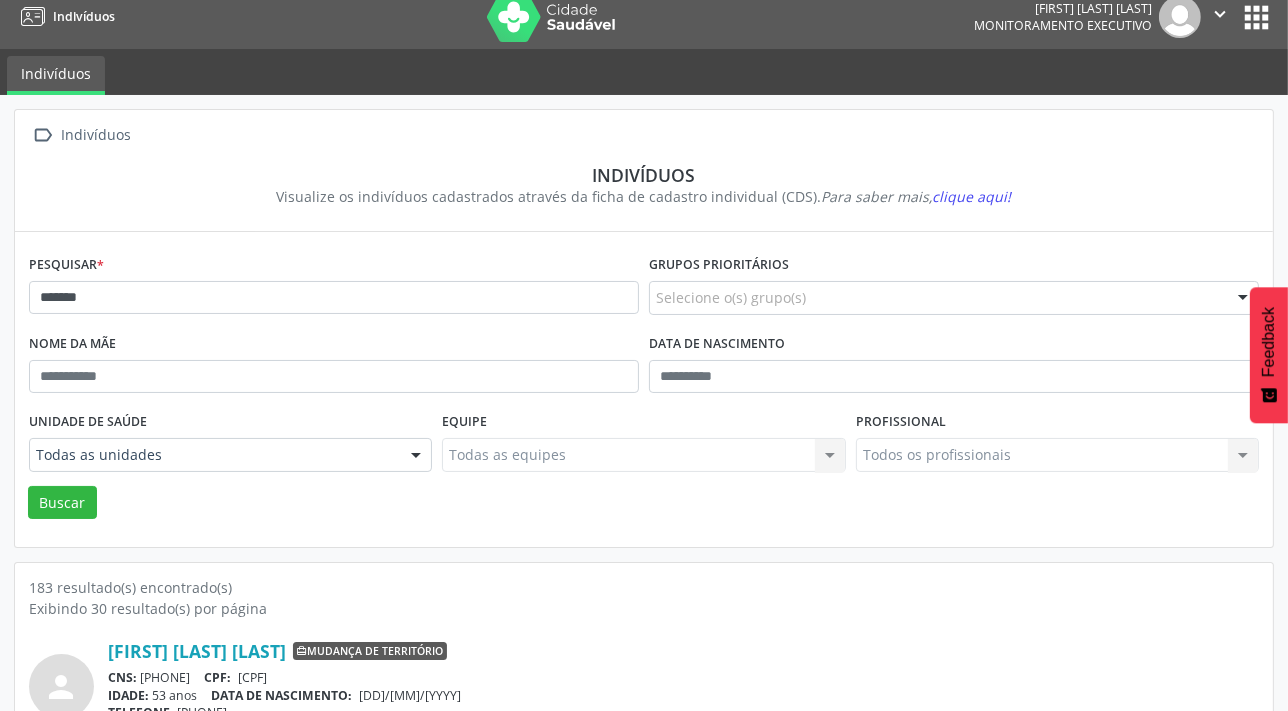 scroll, scrollTop: 0, scrollLeft: 0, axis: both 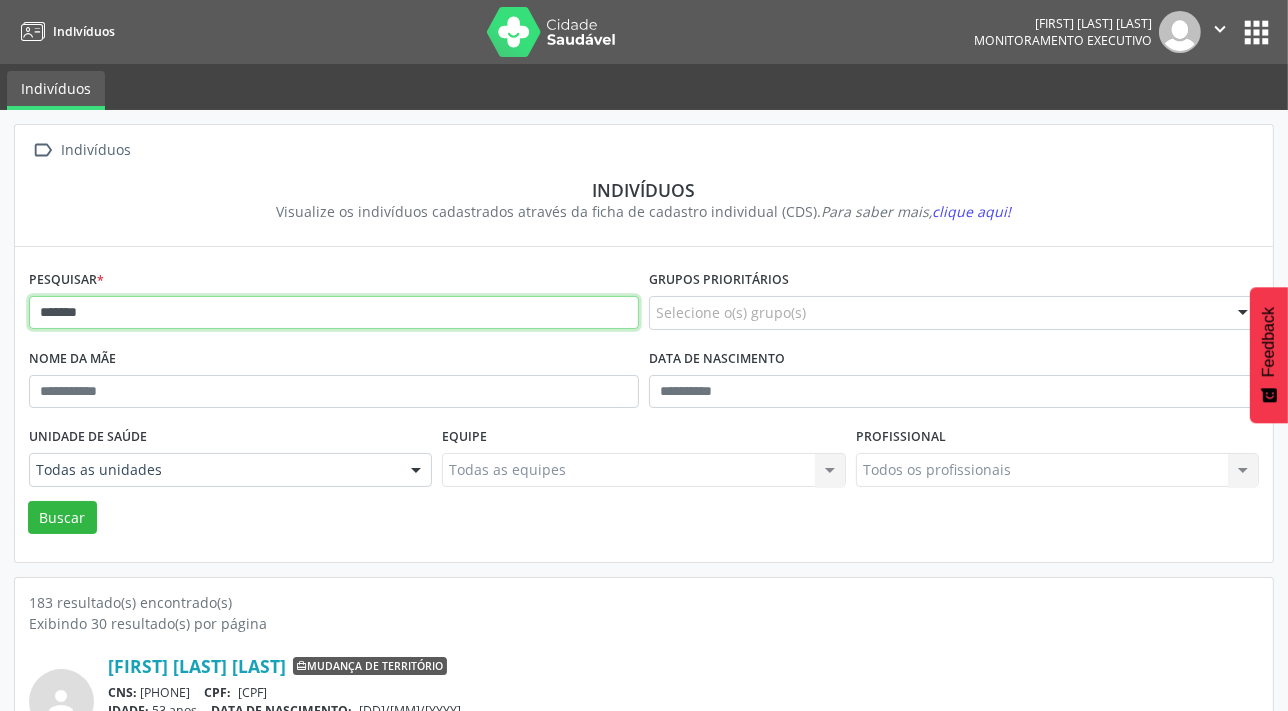 click on "******" at bounding box center [334, 313] 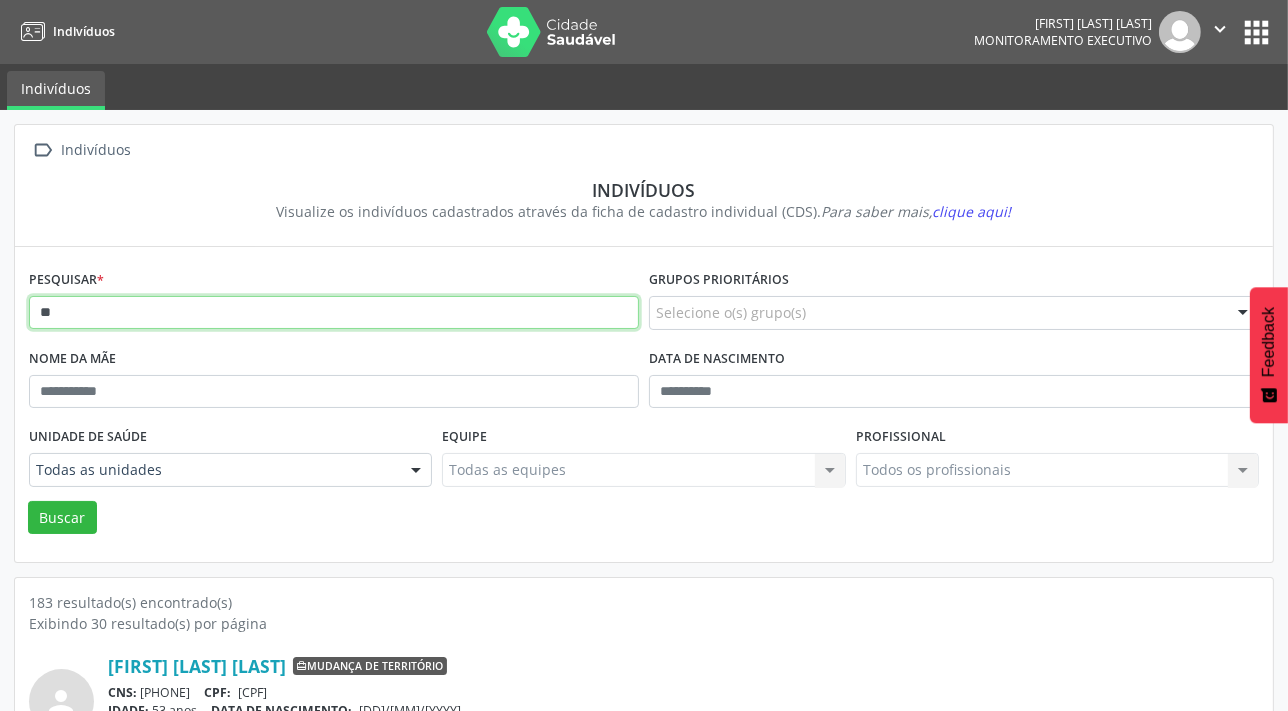 type on "*" 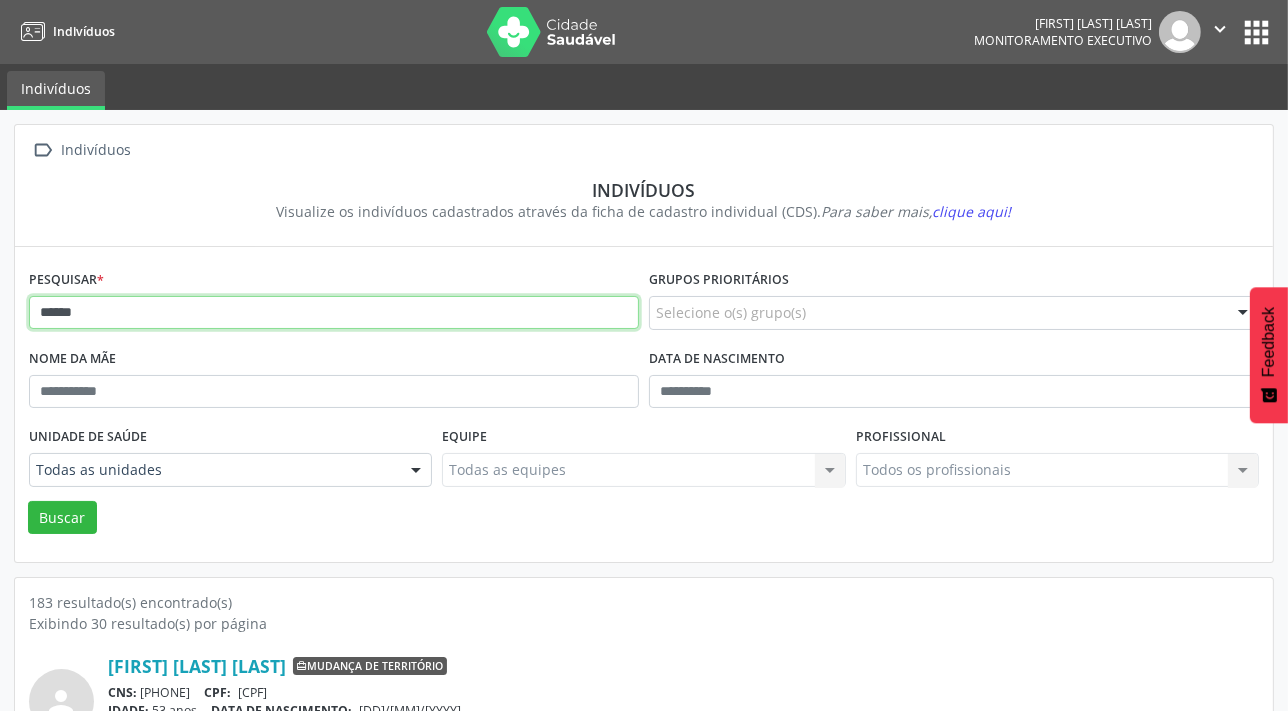 click on "Buscar" at bounding box center [62, 518] 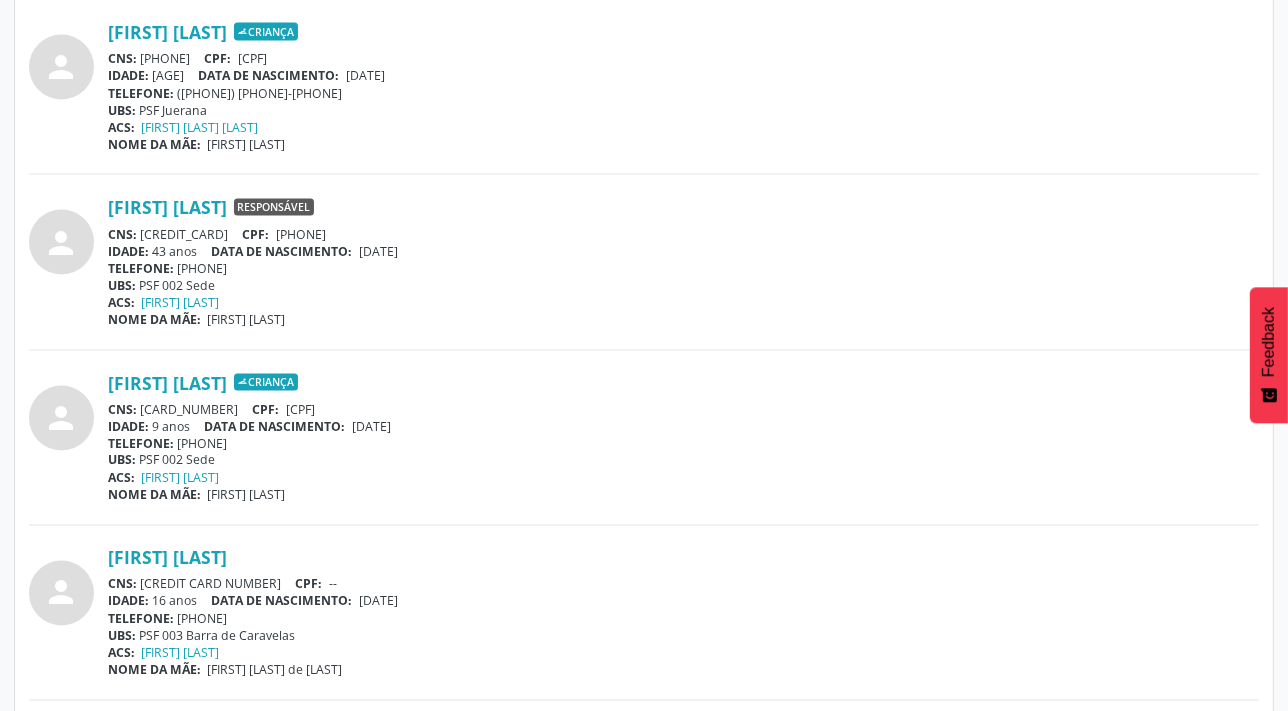 scroll, scrollTop: 3090, scrollLeft: 0, axis: vertical 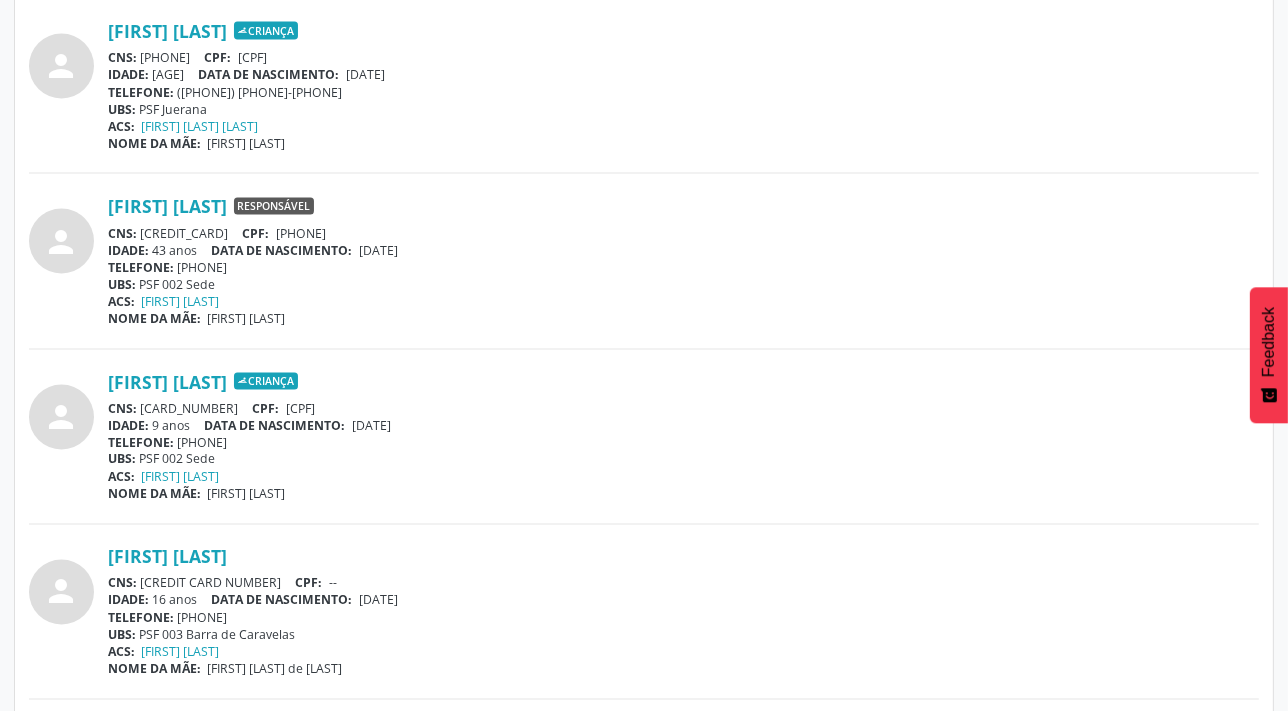 drag, startPoint x: 145, startPoint y: 225, endPoint x: 261, endPoint y: 230, distance: 116.10771 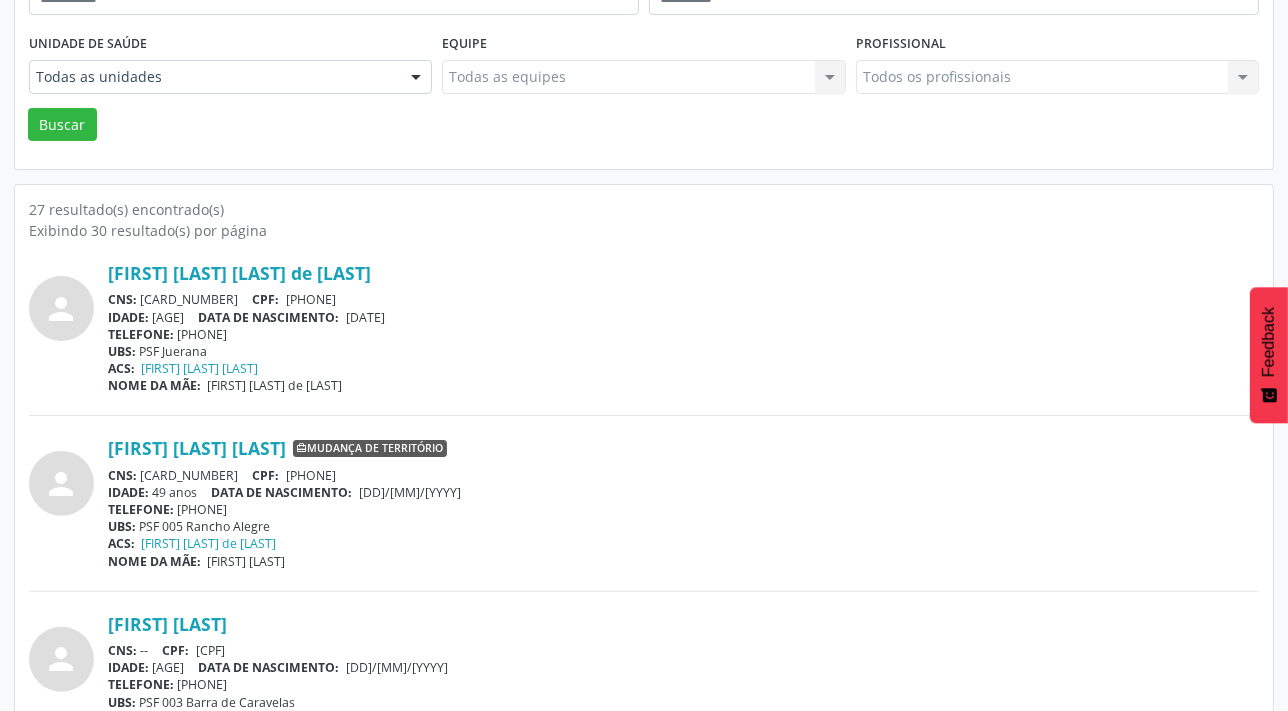 scroll, scrollTop: 0, scrollLeft: 0, axis: both 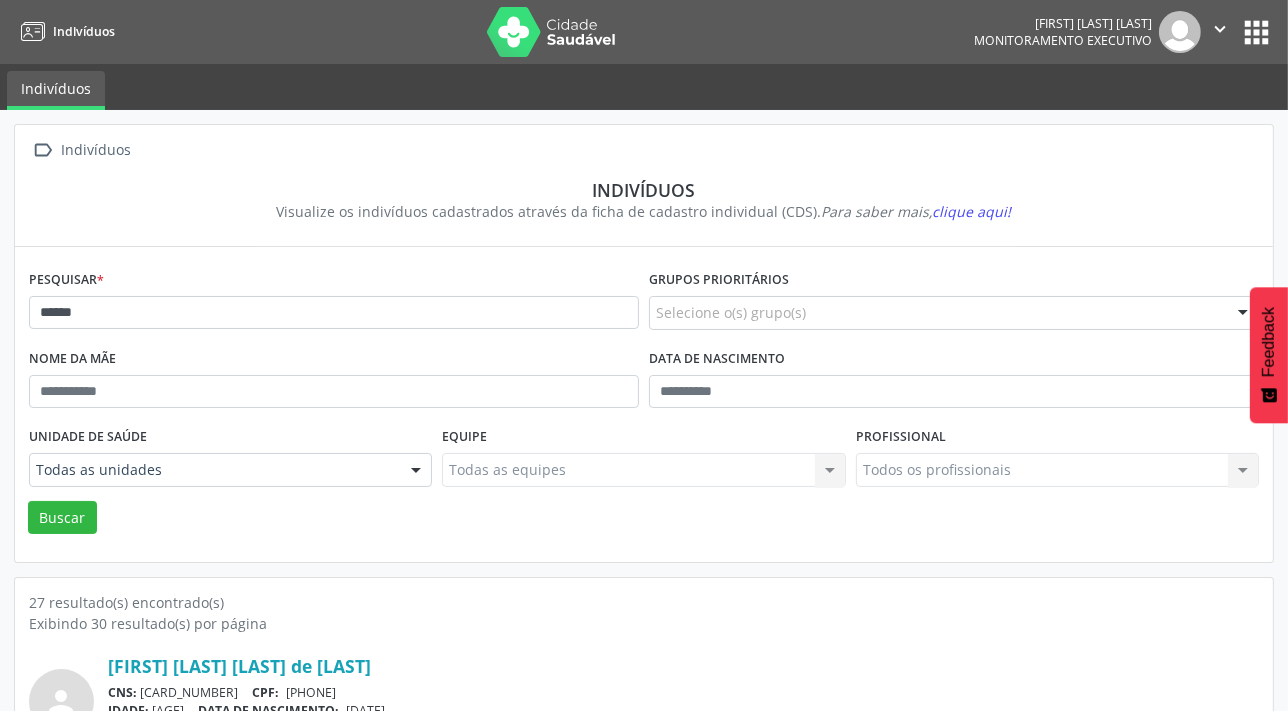 click on "Pesquisar
[MASKED]" at bounding box center [334, 304] 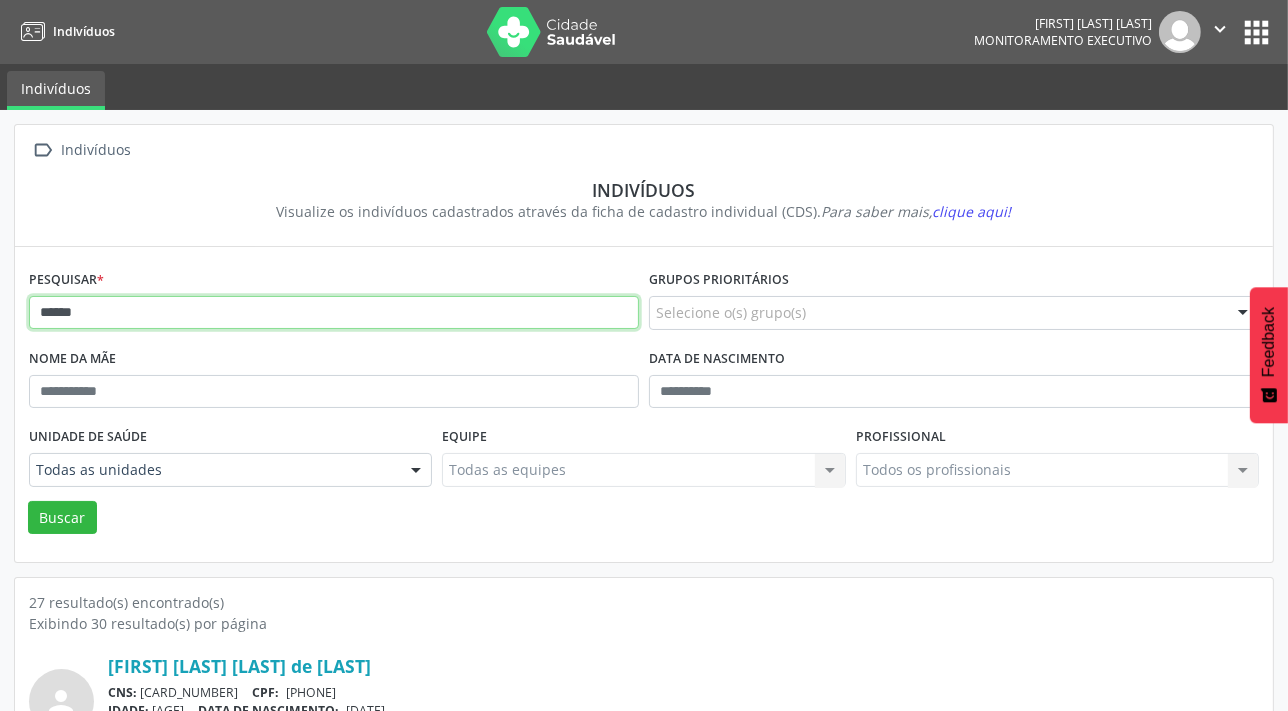 click on "******" at bounding box center [334, 313] 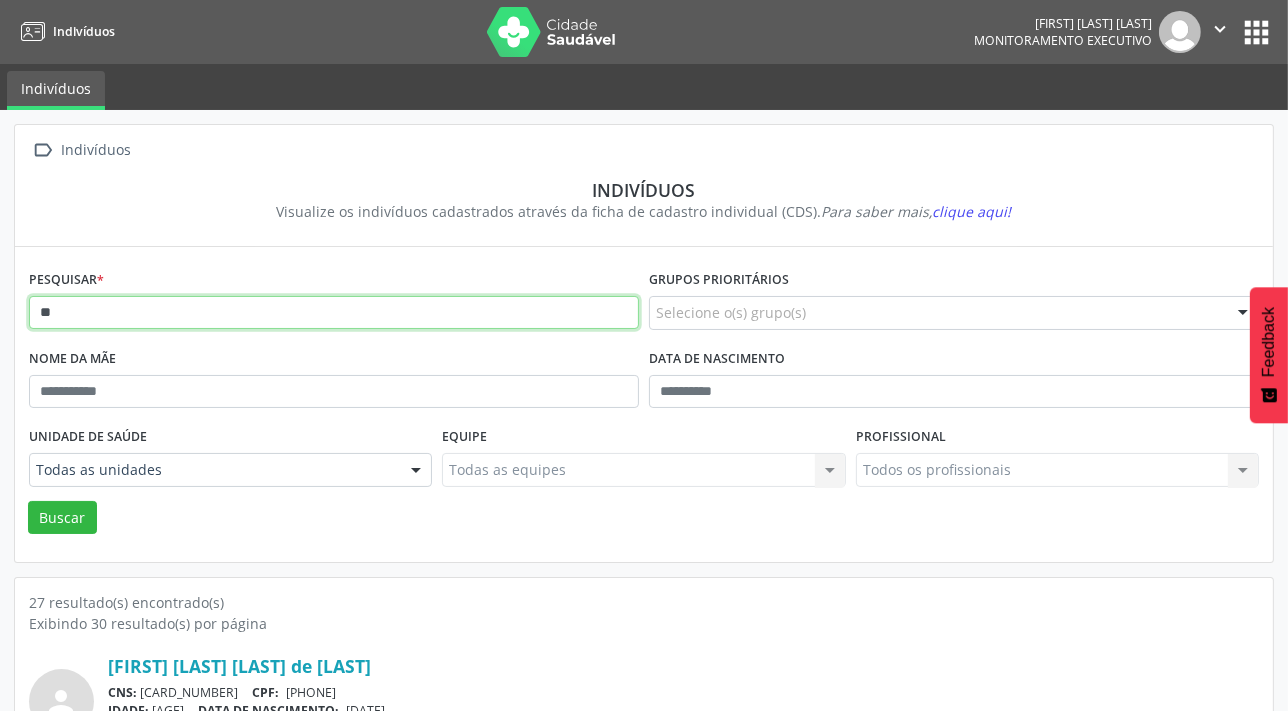 type on "*" 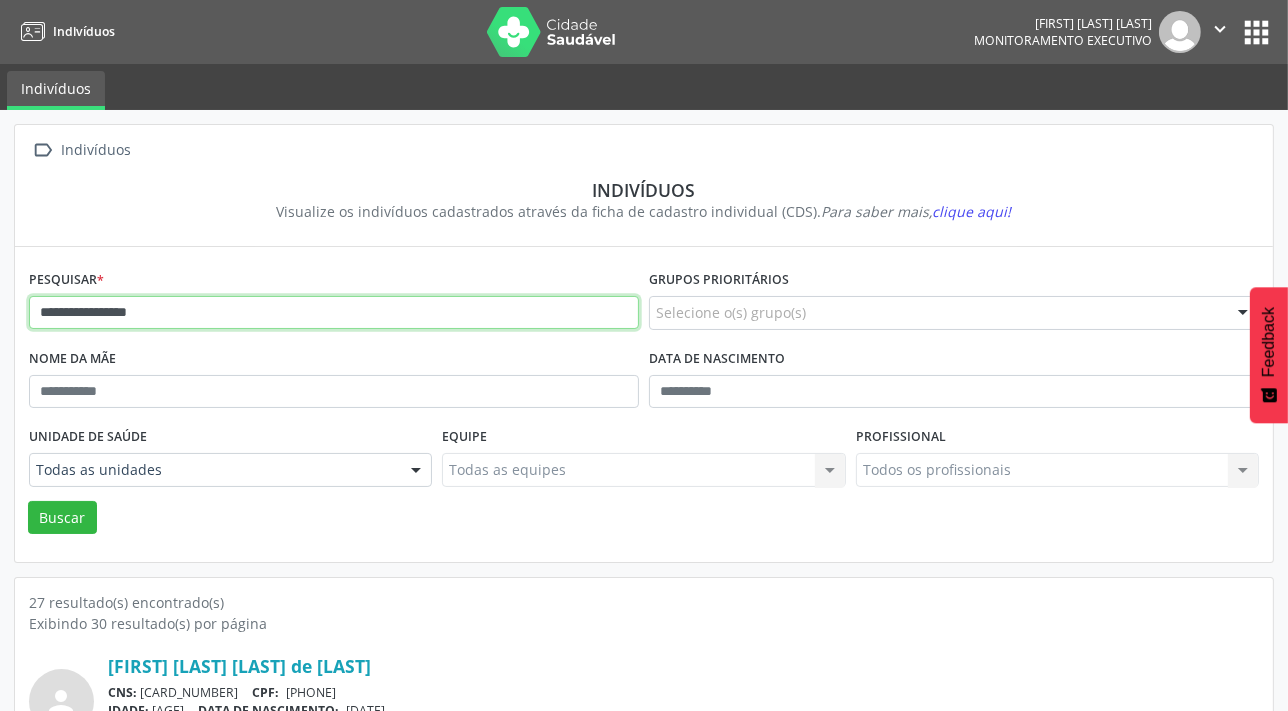 click on "Buscar" at bounding box center [62, 518] 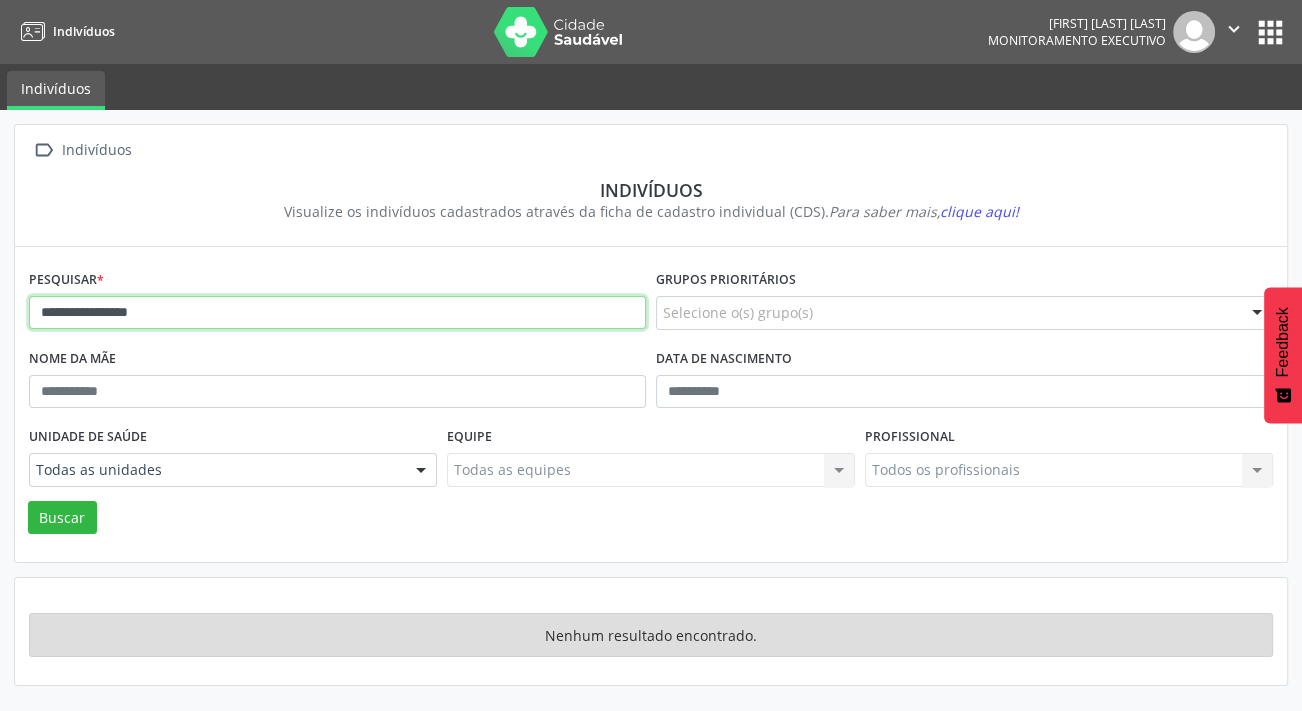 click on "**********" at bounding box center [337, 313] 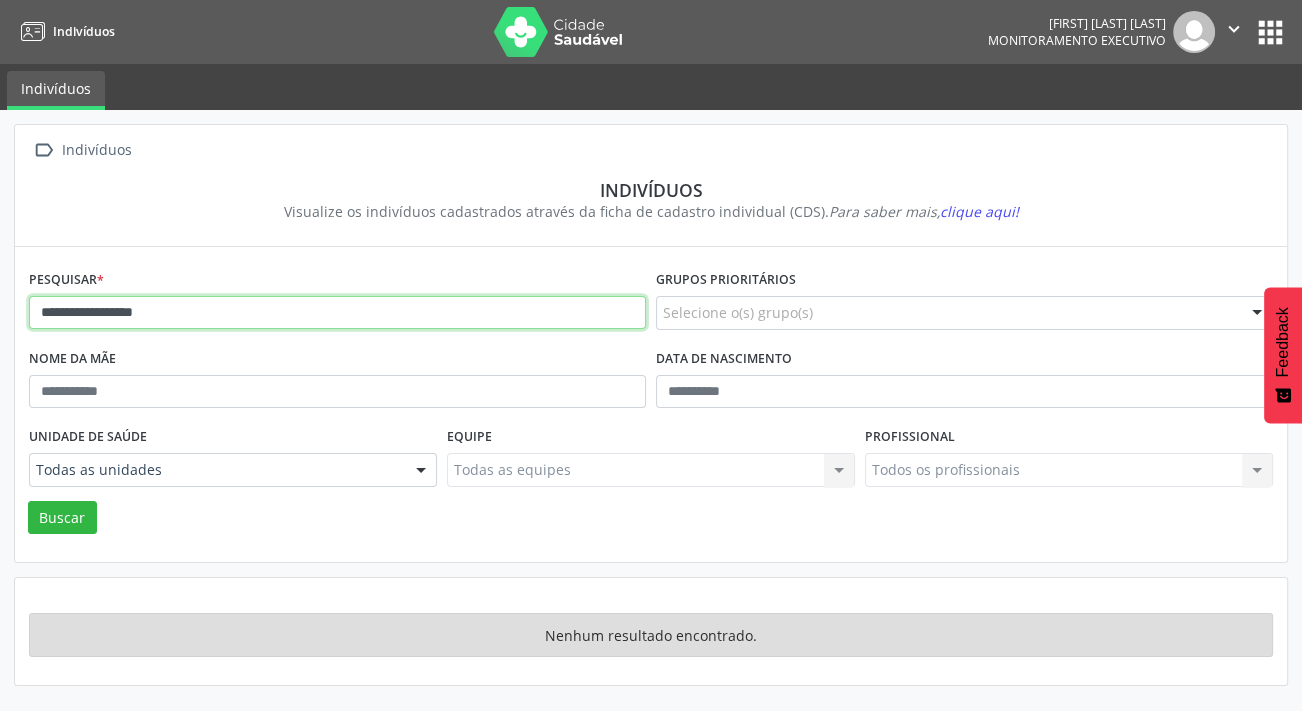 click on "Buscar" at bounding box center (62, 518) 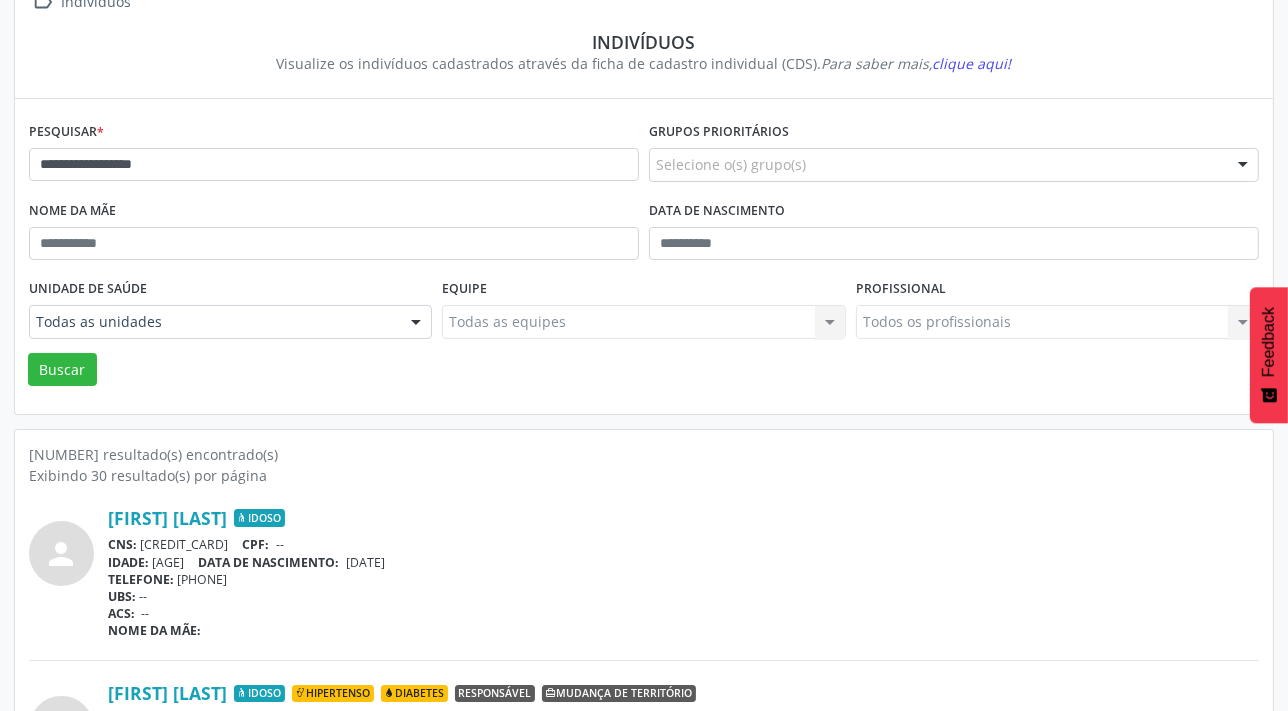 scroll, scrollTop: 90, scrollLeft: 0, axis: vertical 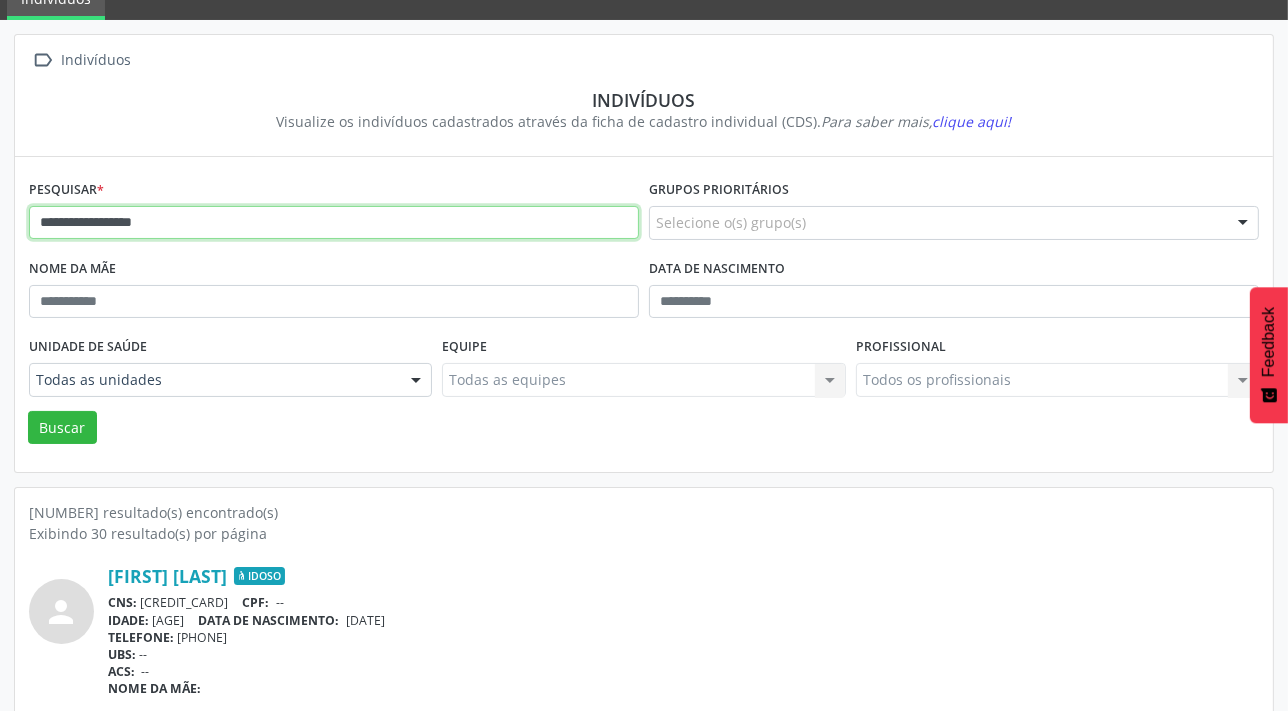 click on "**********" at bounding box center (334, 223) 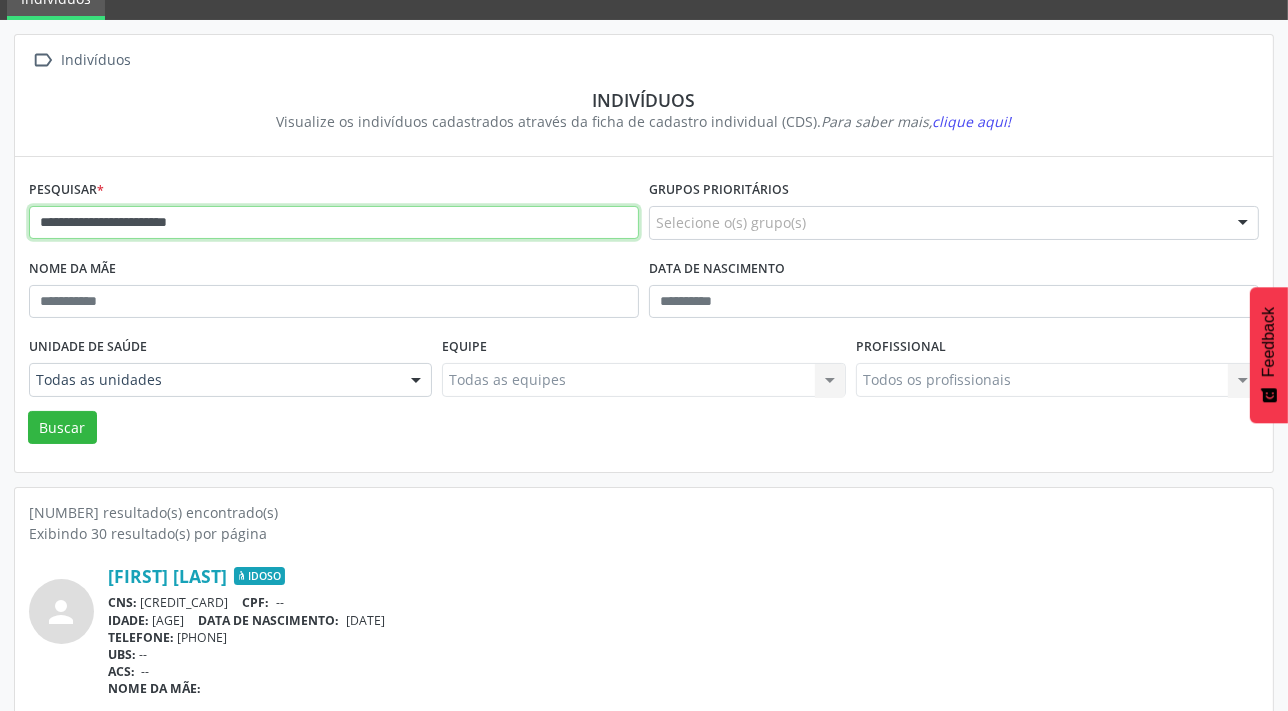 click on "Buscar" at bounding box center [62, 428] 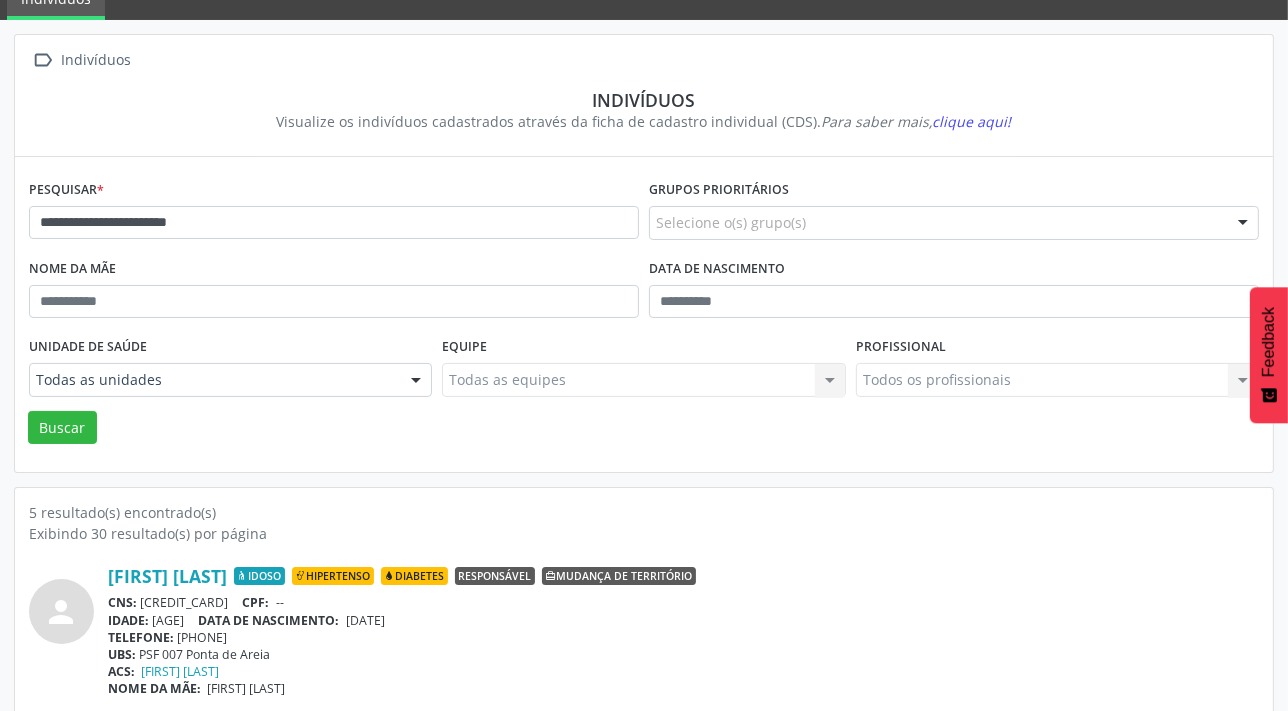 scroll, scrollTop: 0, scrollLeft: 0, axis: both 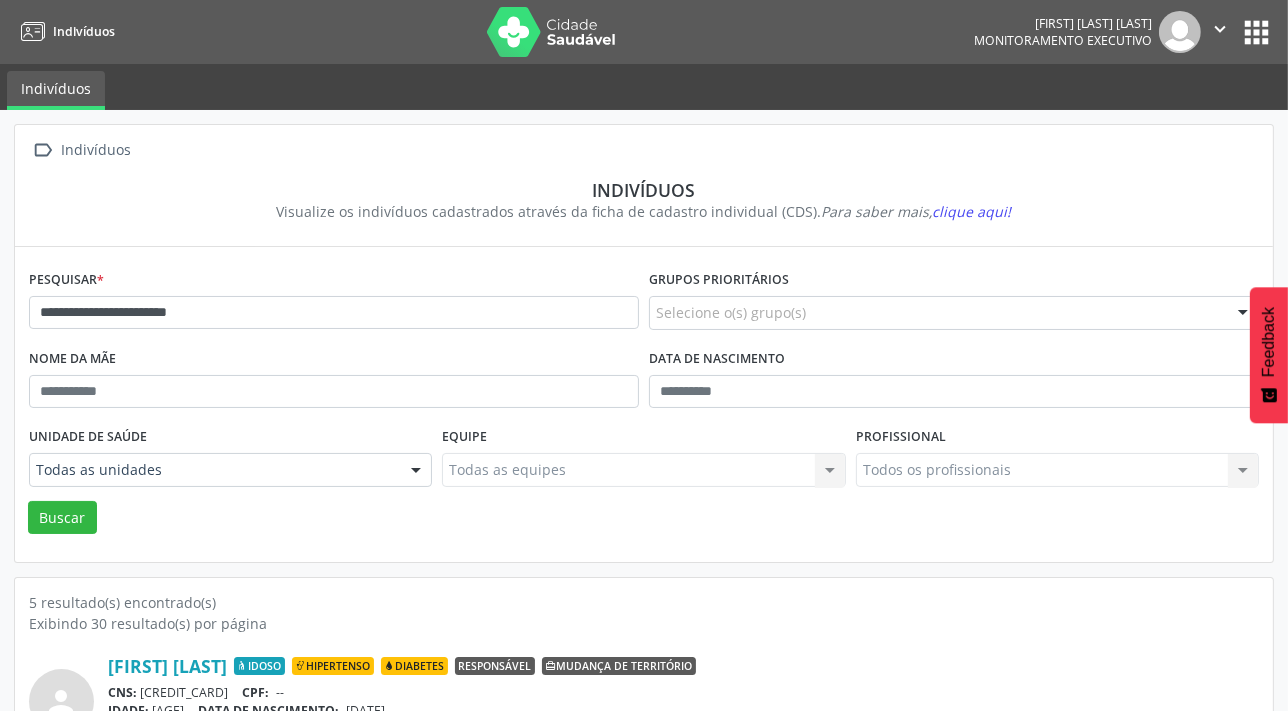 drag, startPoint x: 374, startPoint y: 266, endPoint x: 375, endPoint y: 287, distance: 21.023796 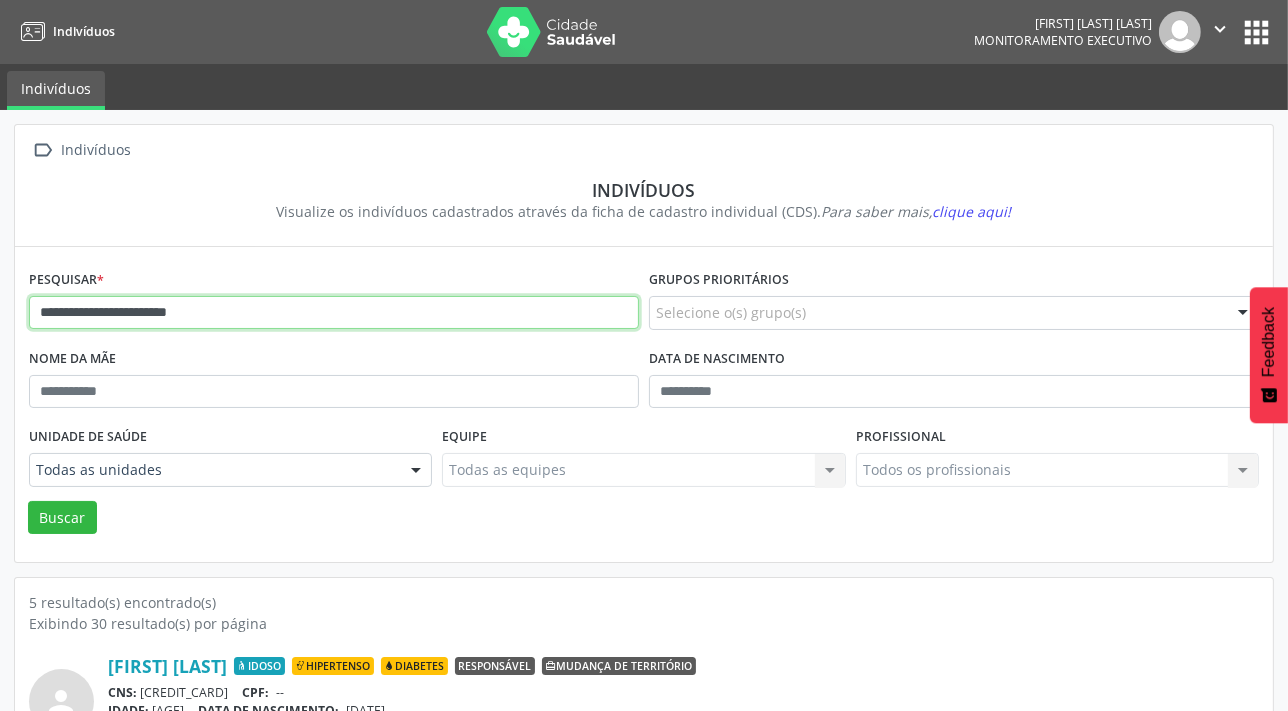 click on "**********" at bounding box center (334, 313) 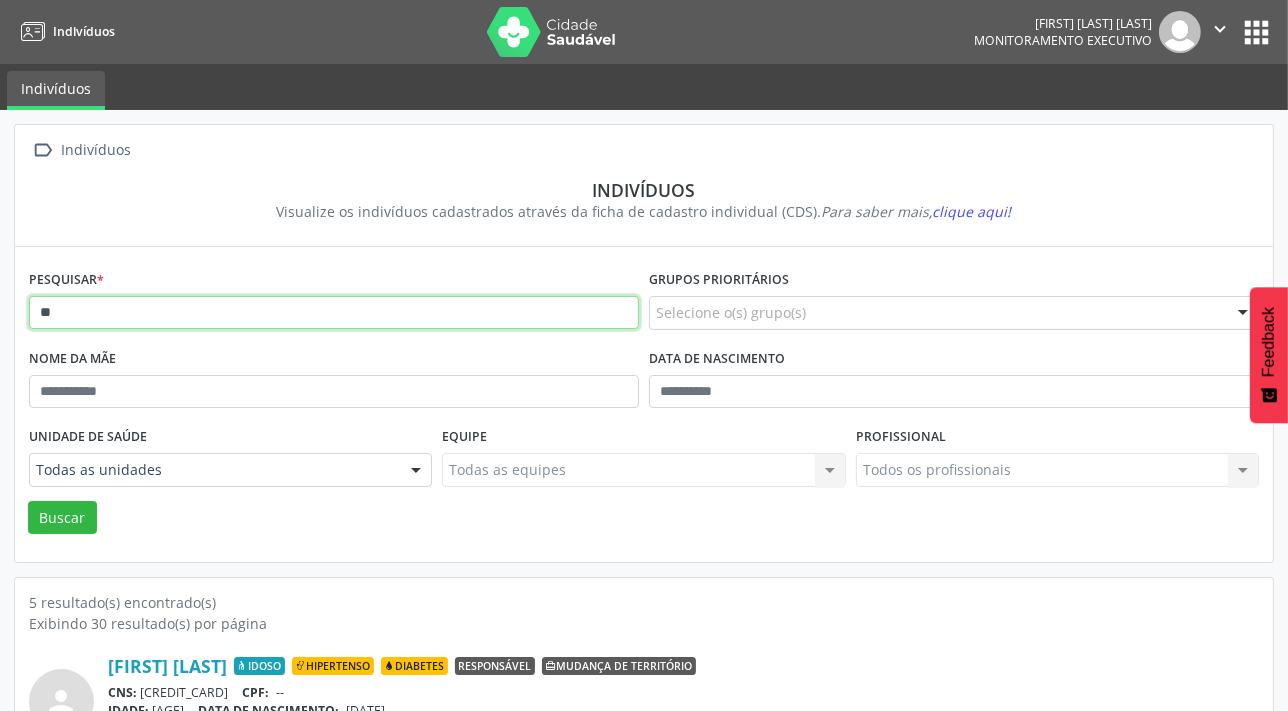type on "*" 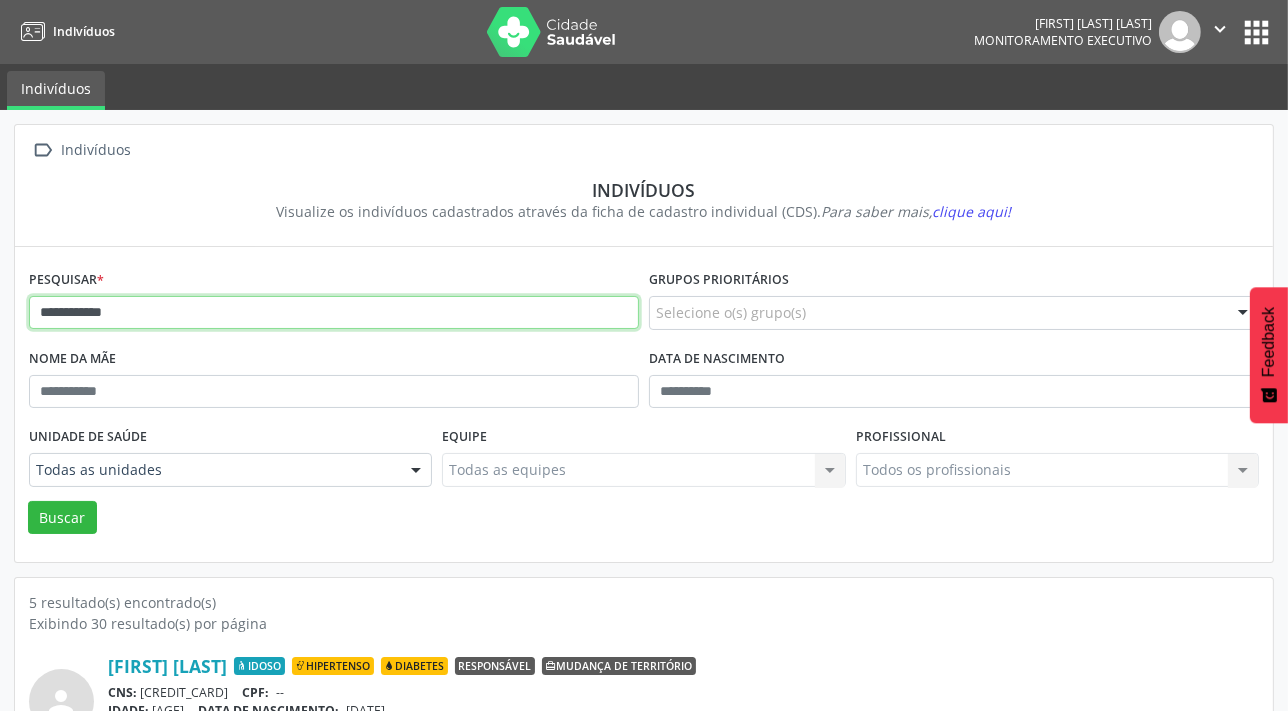 click on "Buscar" at bounding box center (62, 518) 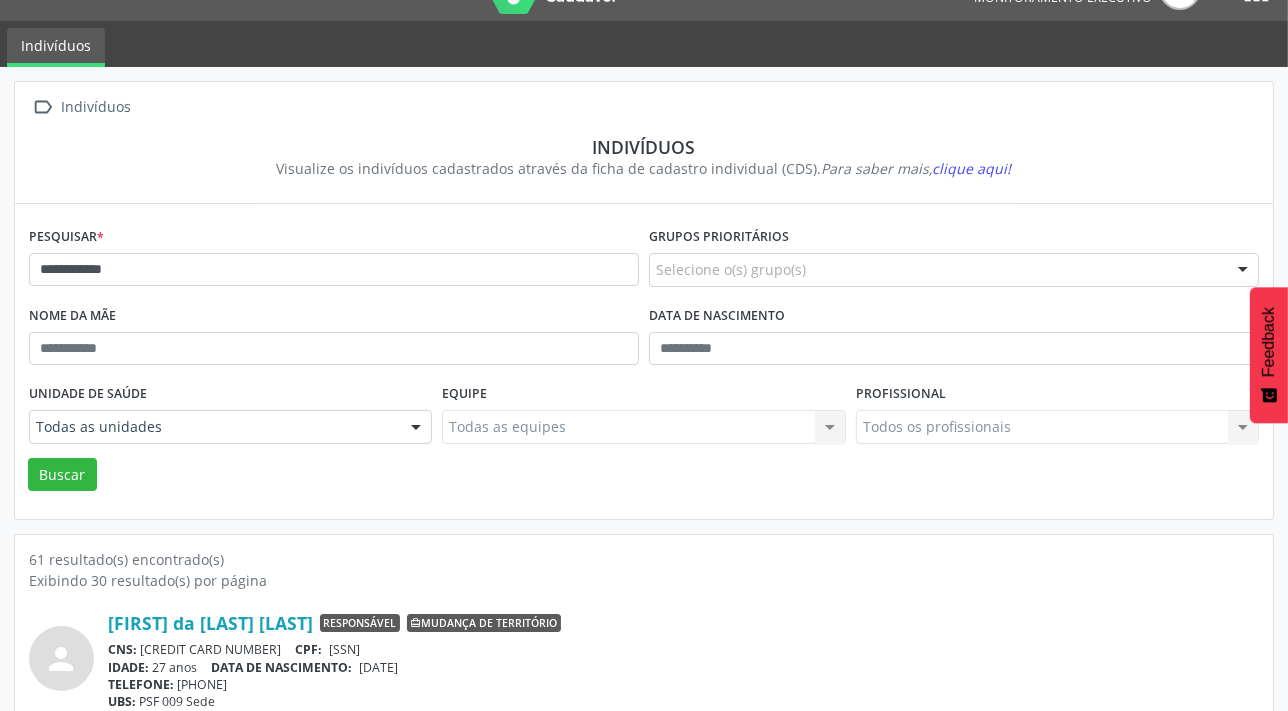 scroll, scrollTop: 0, scrollLeft: 0, axis: both 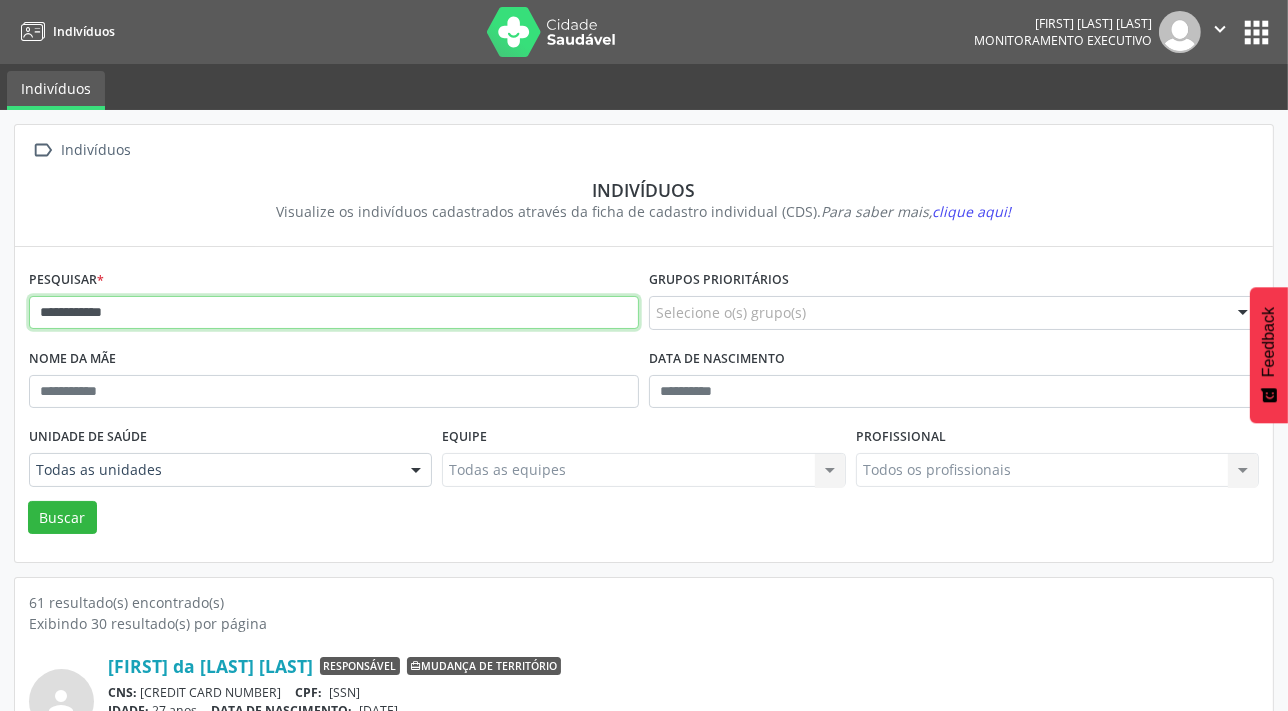 click on "**********" at bounding box center (334, 313) 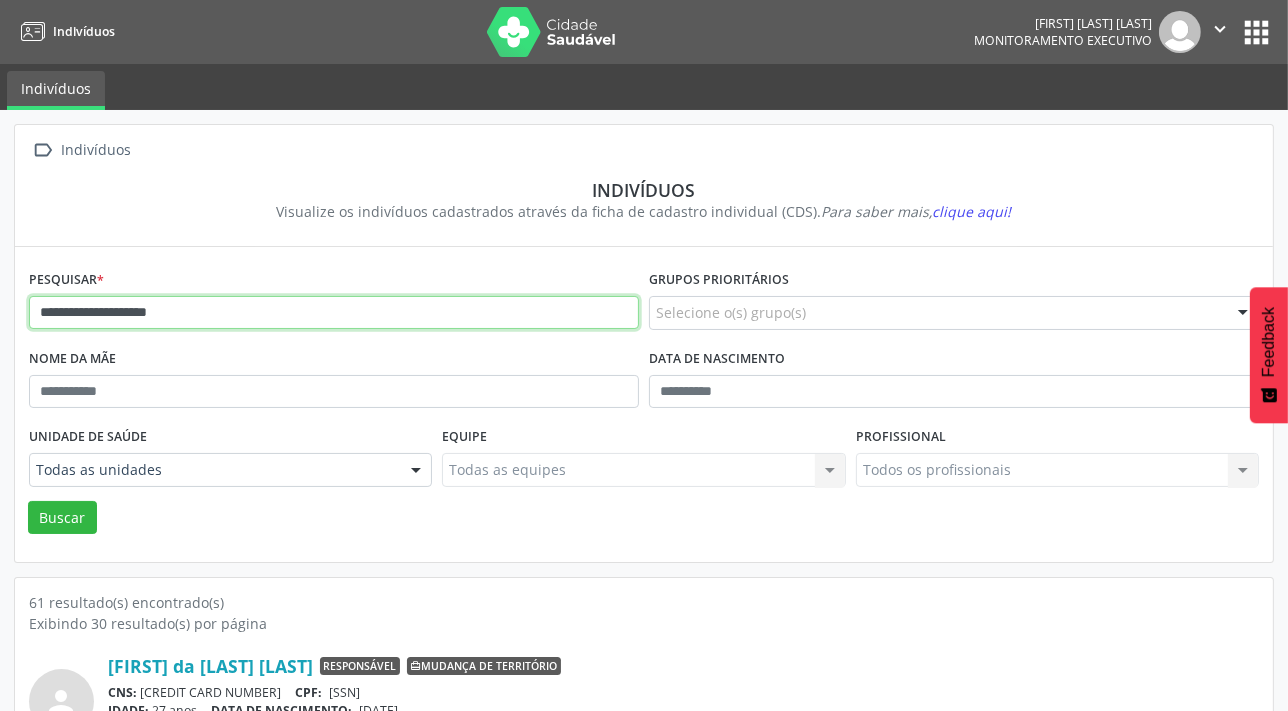 click on "Buscar" at bounding box center [62, 518] 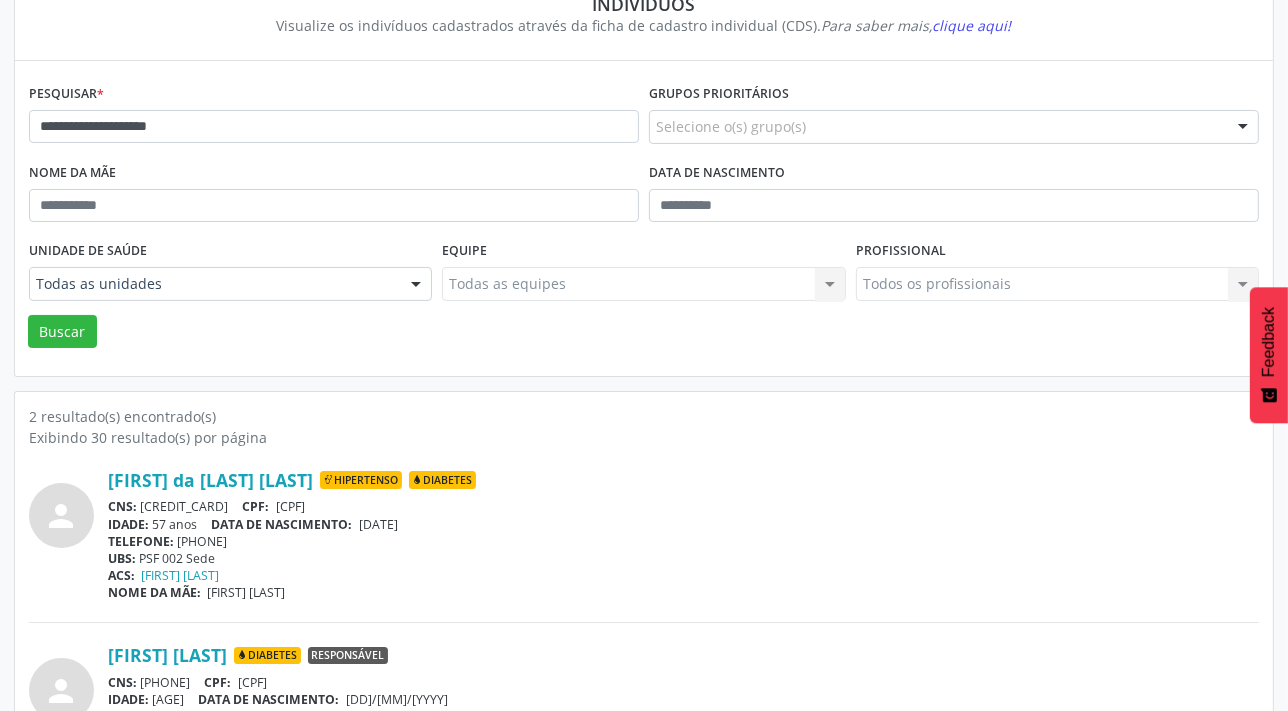 scroll, scrollTop: 6, scrollLeft: 0, axis: vertical 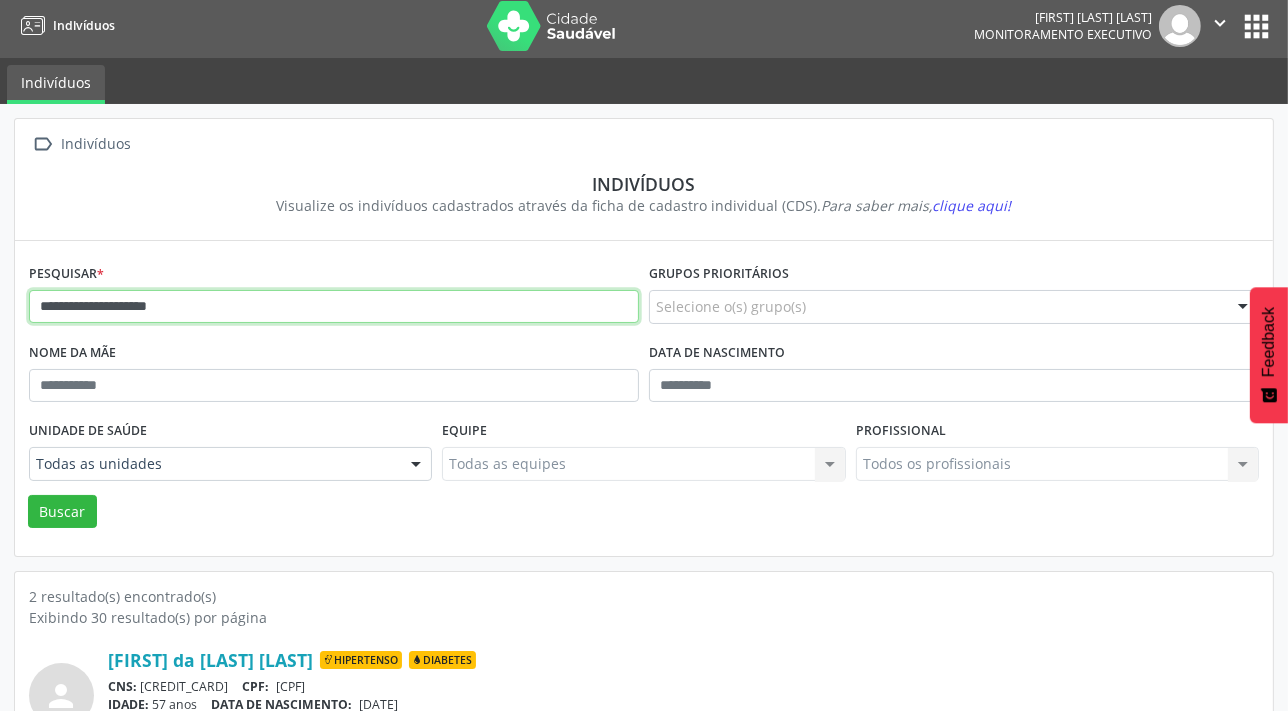 click on "**********" at bounding box center (334, 307) 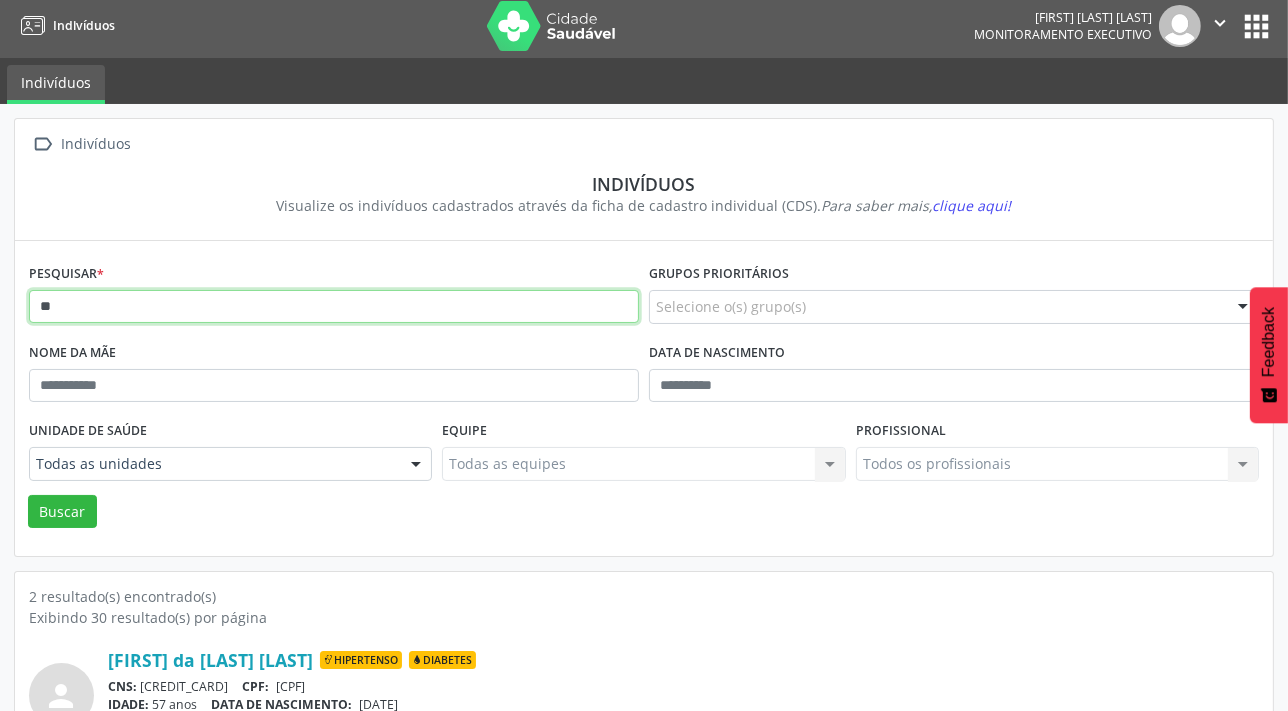type on "*" 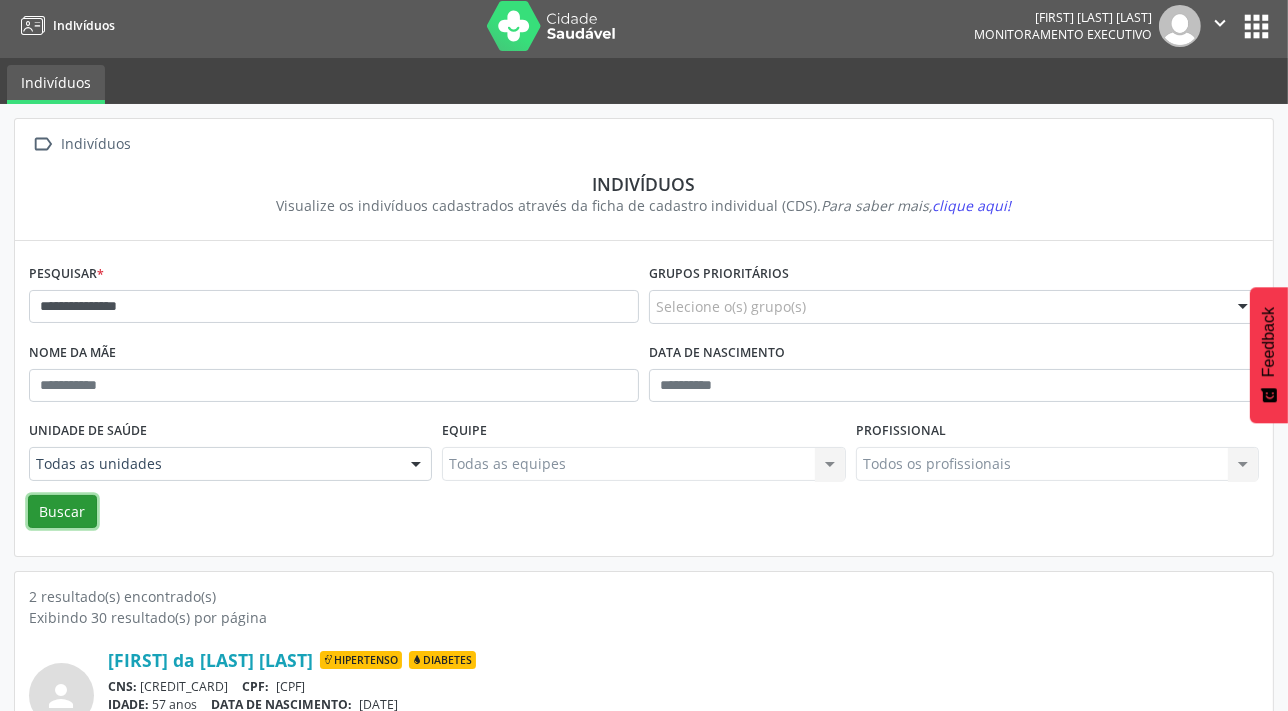 click on "Buscar" at bounding box center (62, 512) 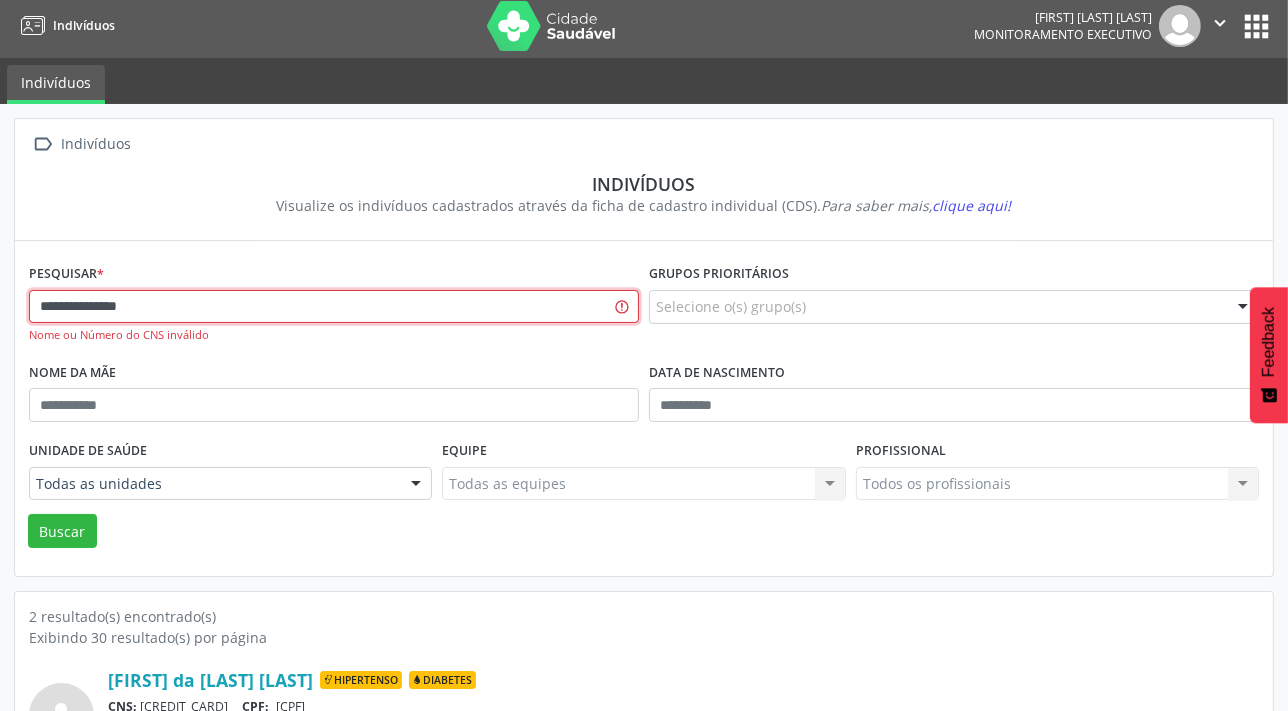 click on "**********" at bounding box center [334, 307] 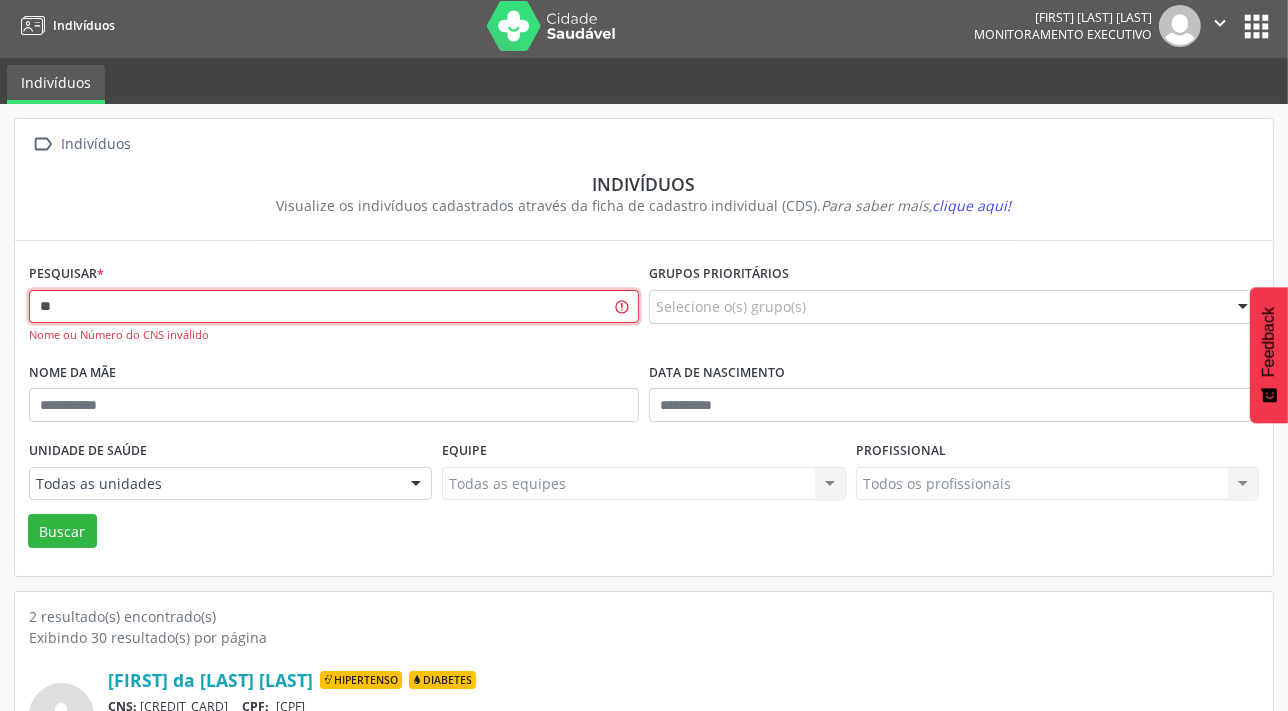 type on "*" 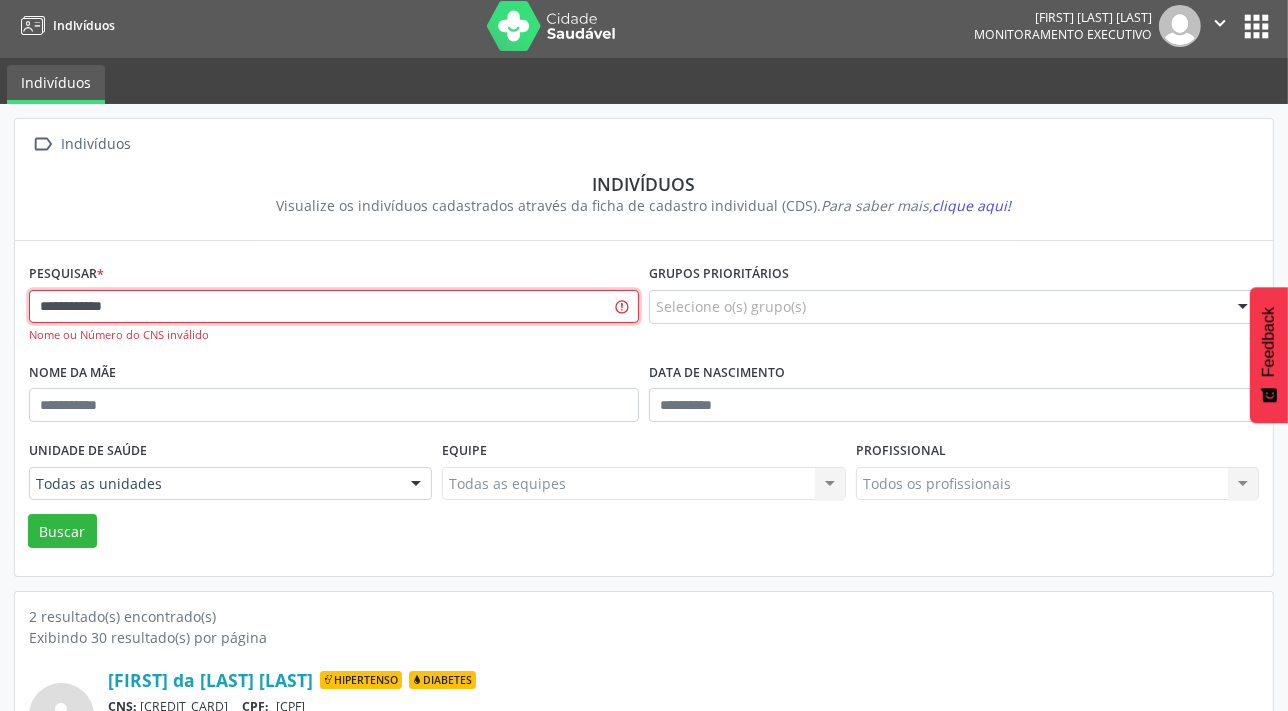 click on "Buscar" at bounding box center (62, 531) 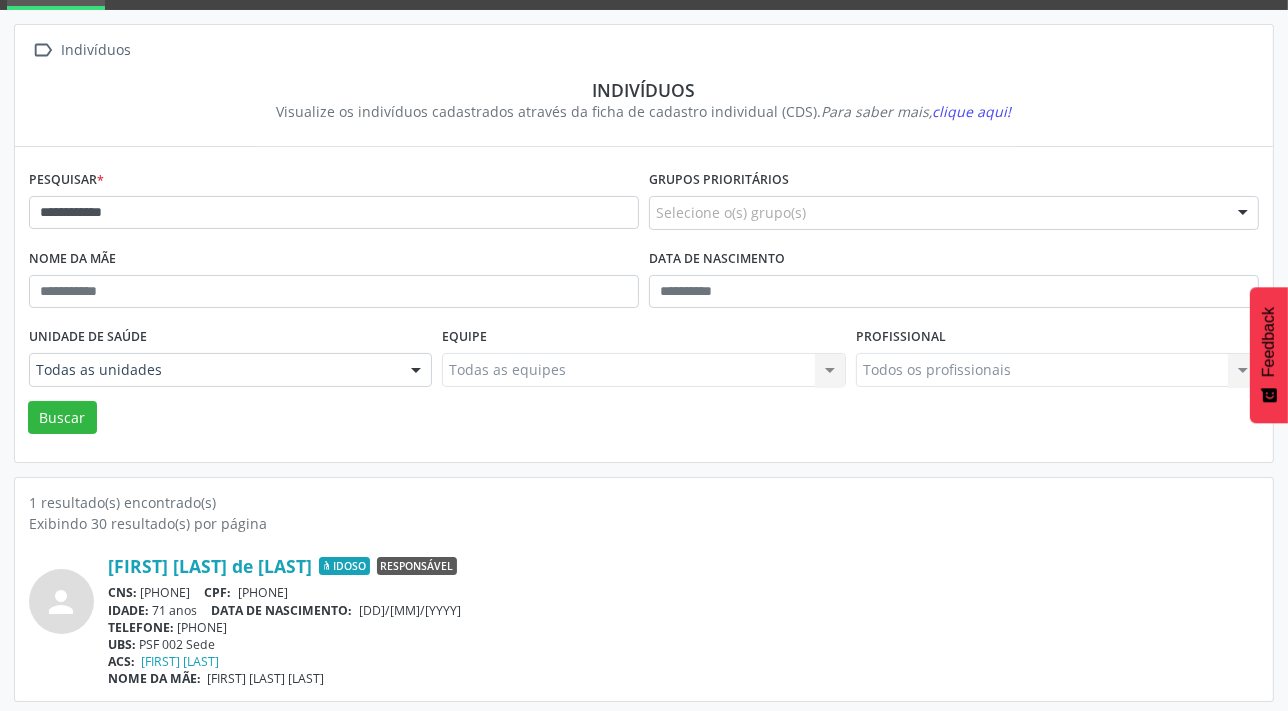 scroll, scrollTop: 103, scrollLeft: 0, axis: vertical 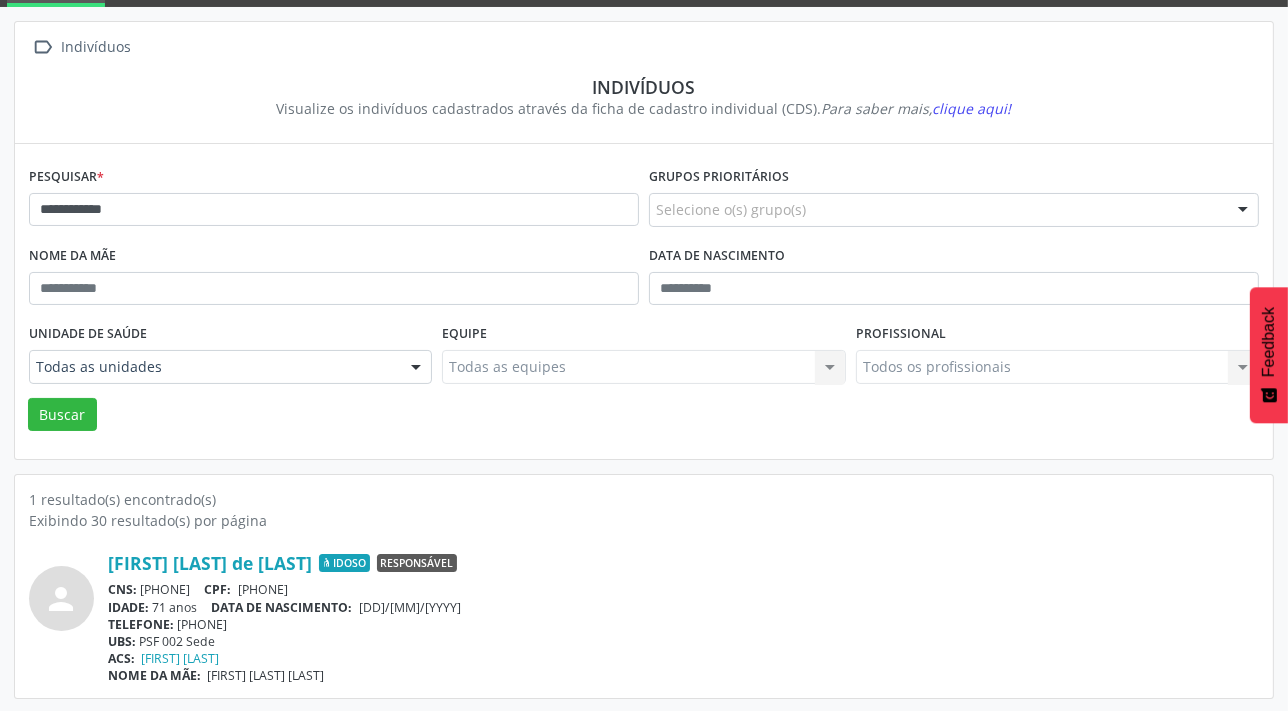 click on "**********" at bounding box center [334, 201] 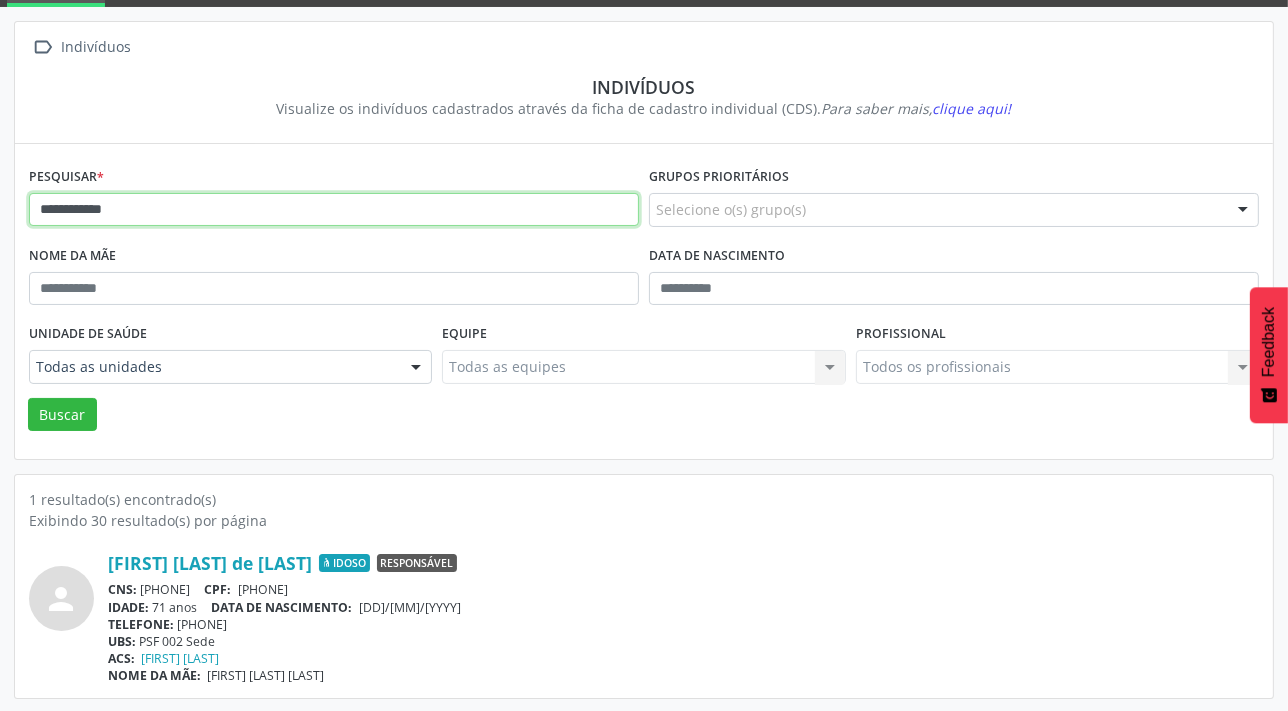 click on "**********" at bounding box center (334, 210) 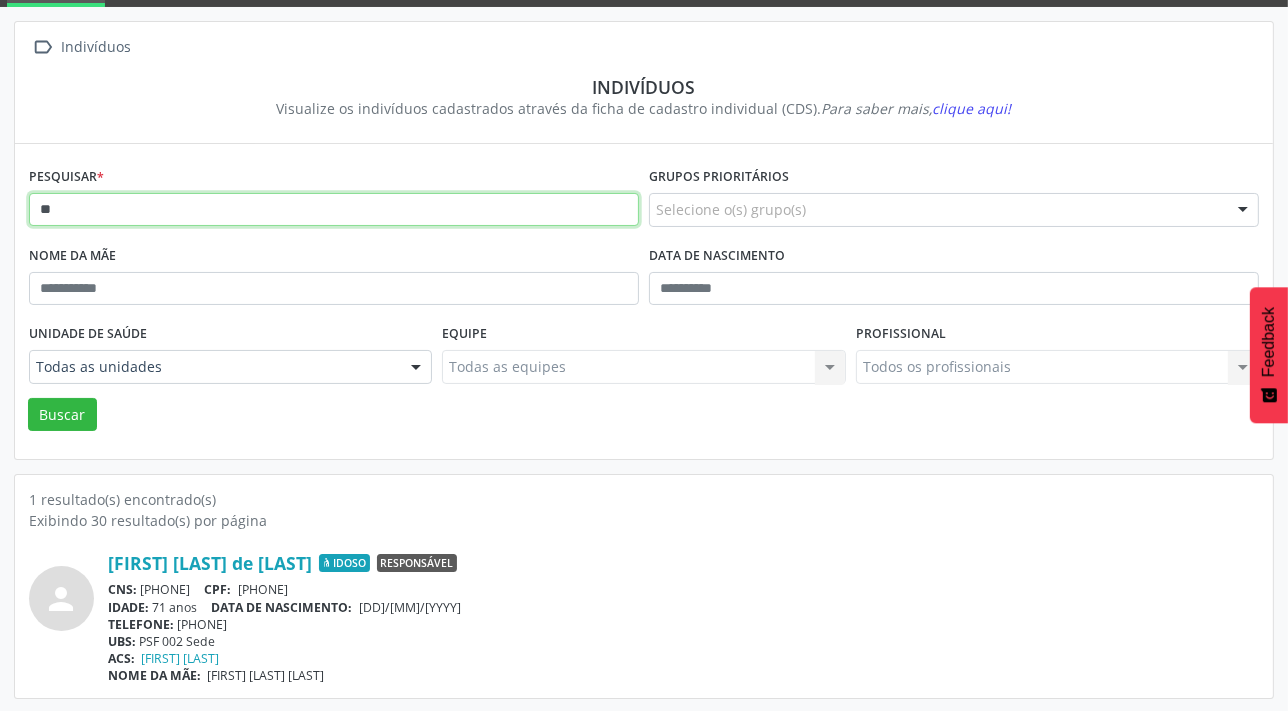 type on "*" 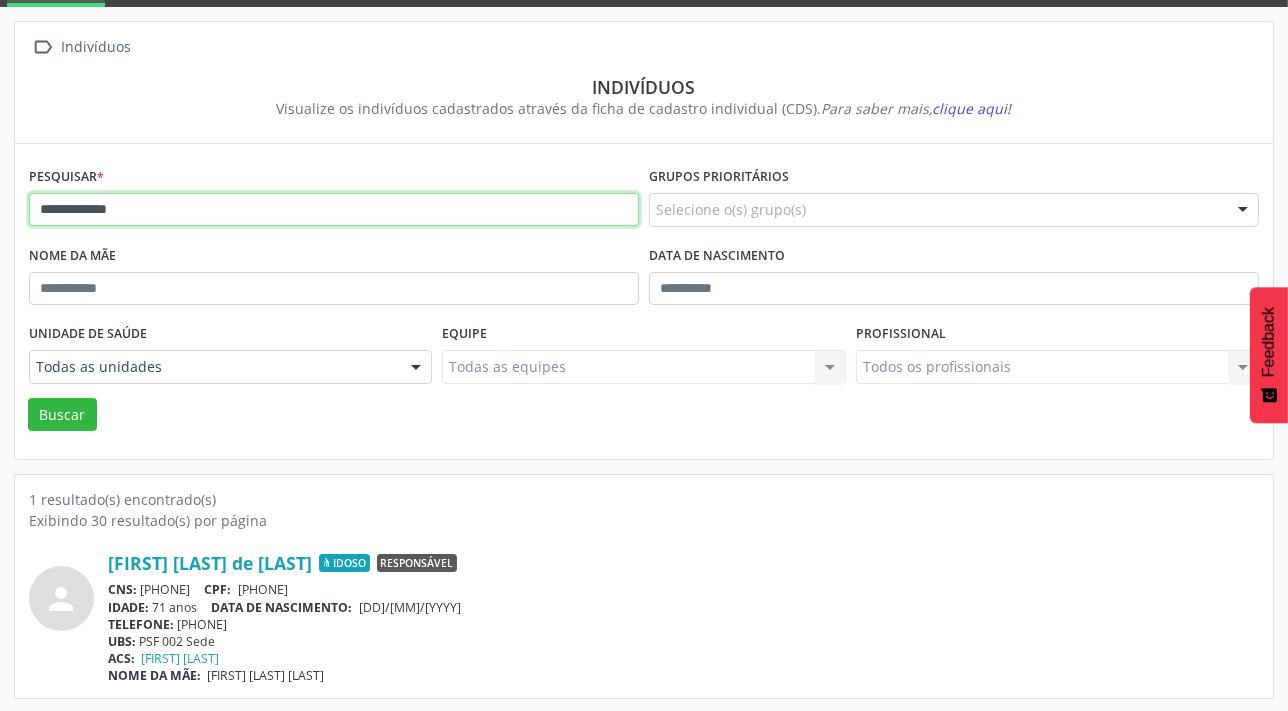 click on "Buscar" at bounding box center (62, 415) 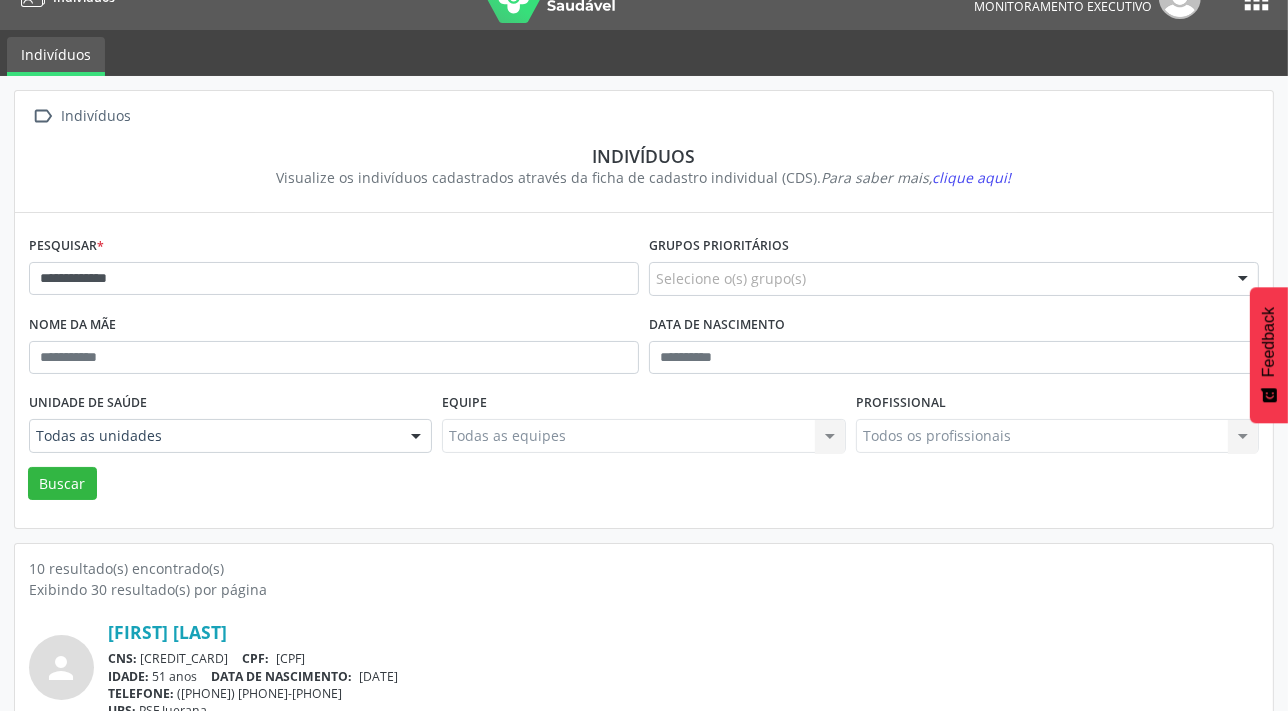 scroll, scrollTop: 0, scrollLeft: 0, axis: both 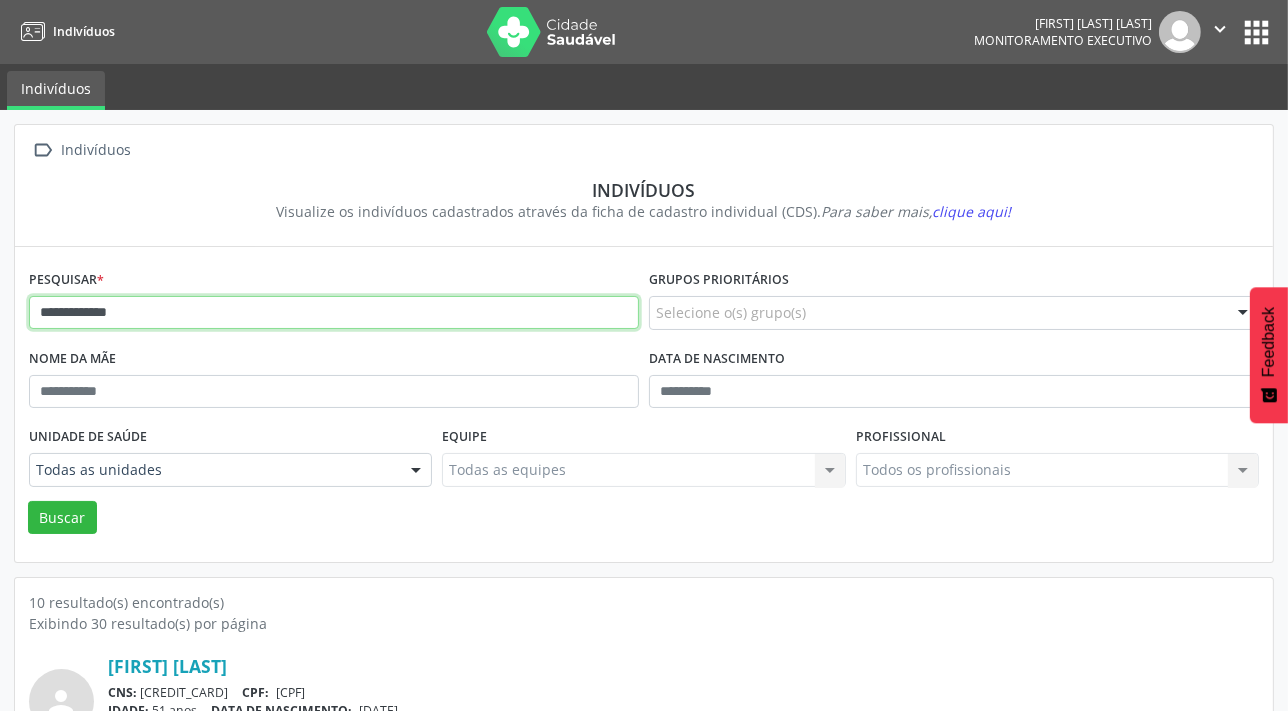 click on "**********" at bounding box center (334, 313) 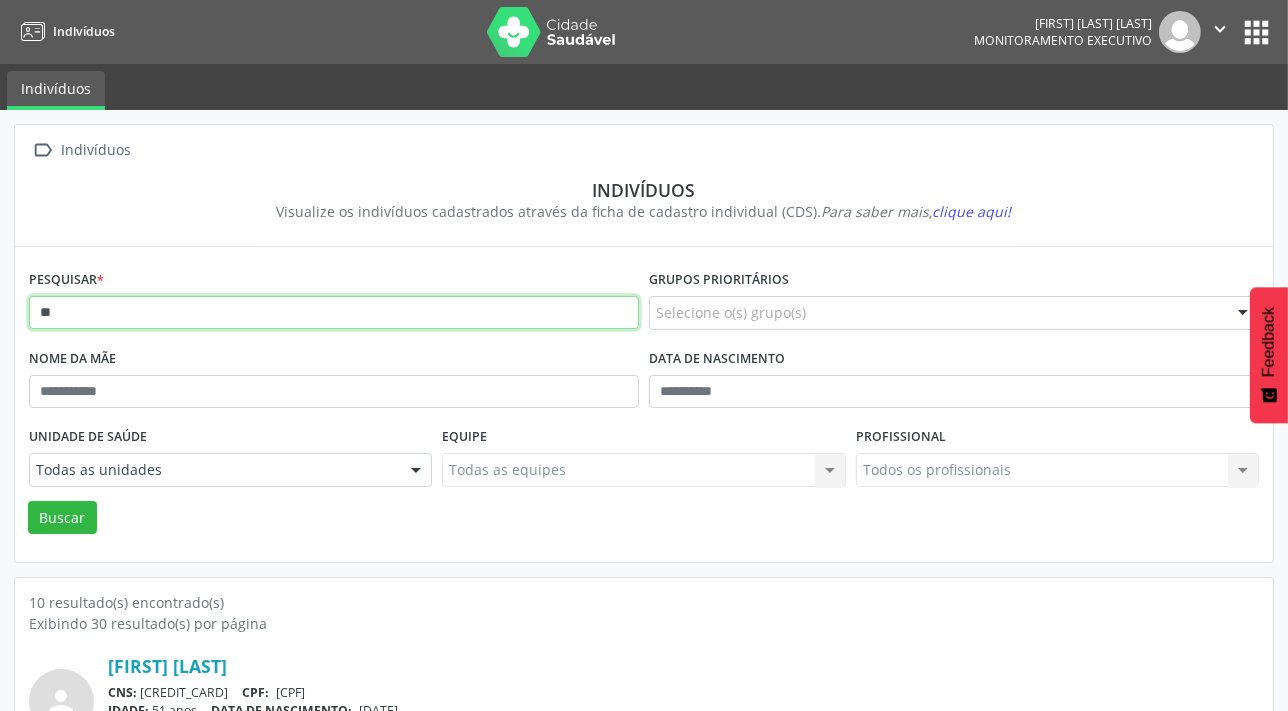 type on "*" 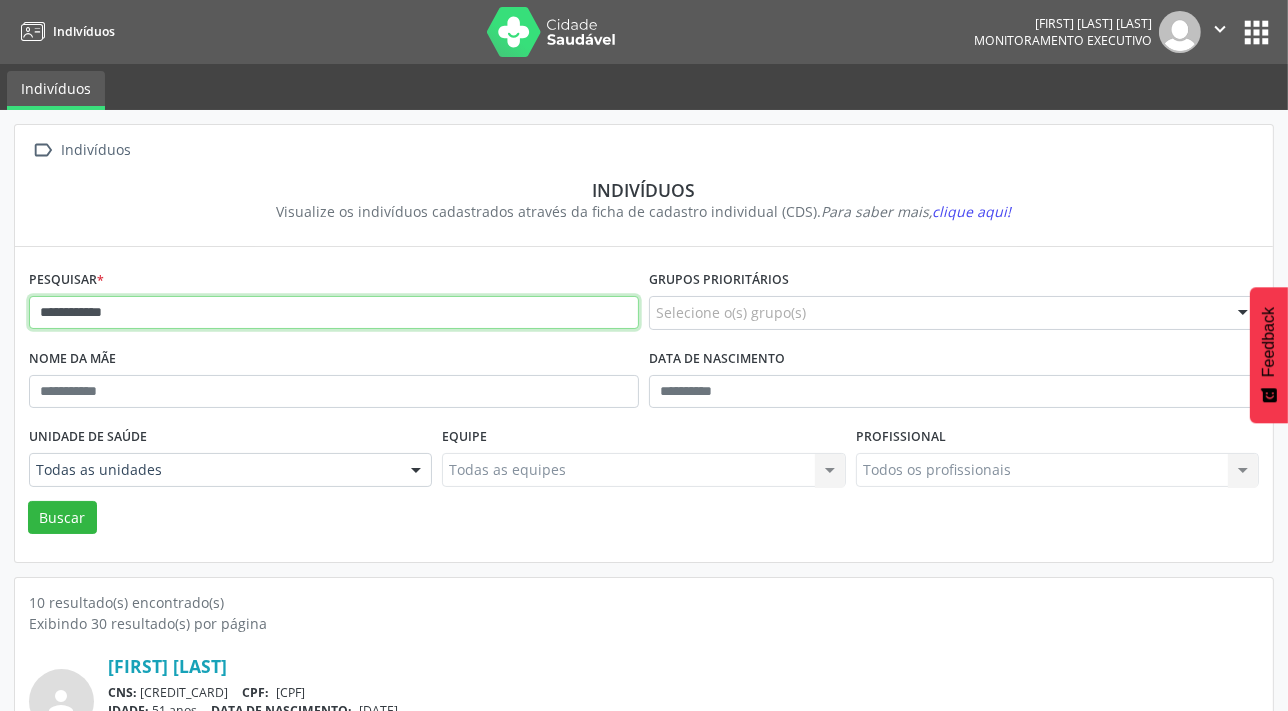 click on "Buscar" at bounding box center (62, 518) 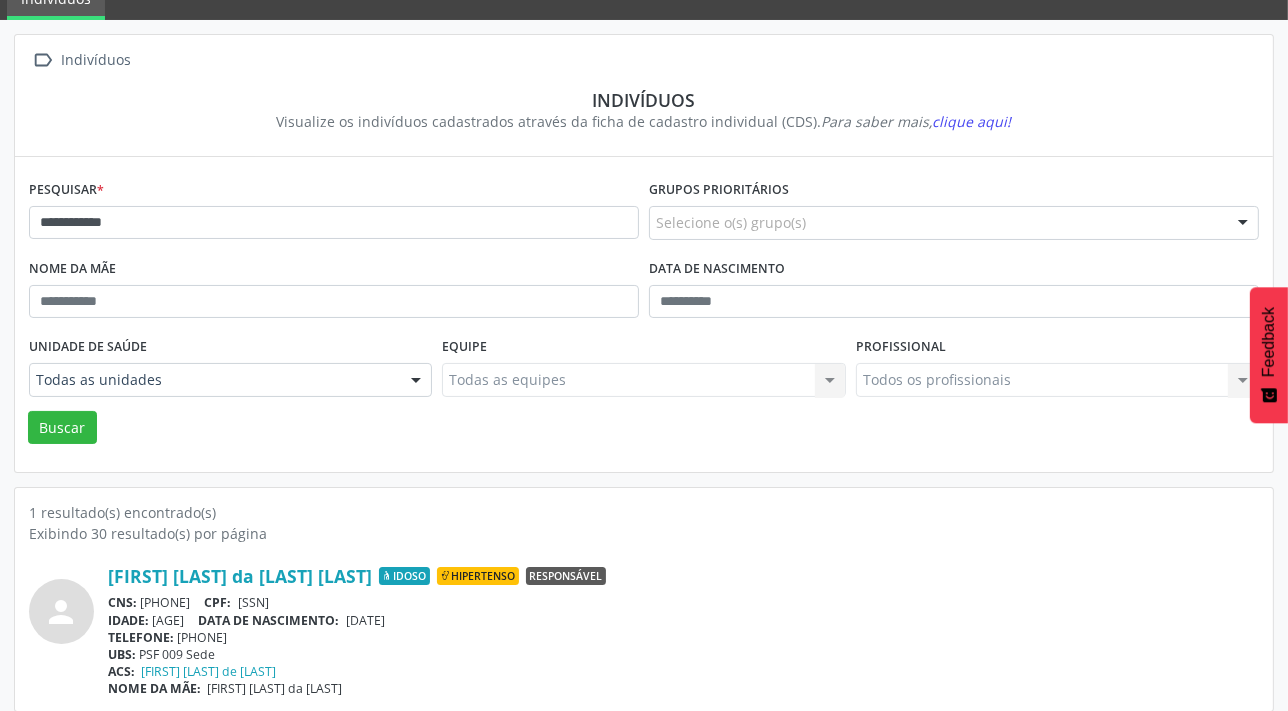 scroll, scrollTop: 103, scrollLeft: 0, axis: vertical 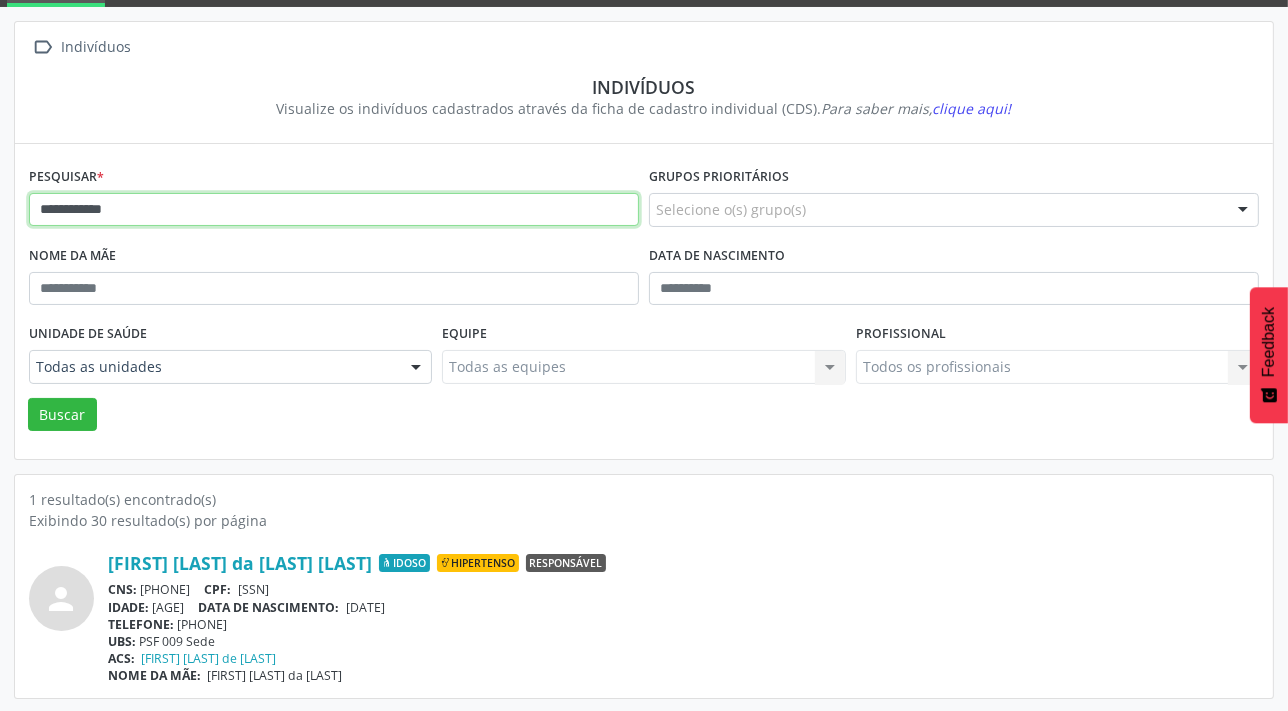 click on "**********" at bounding box center [334, 210] 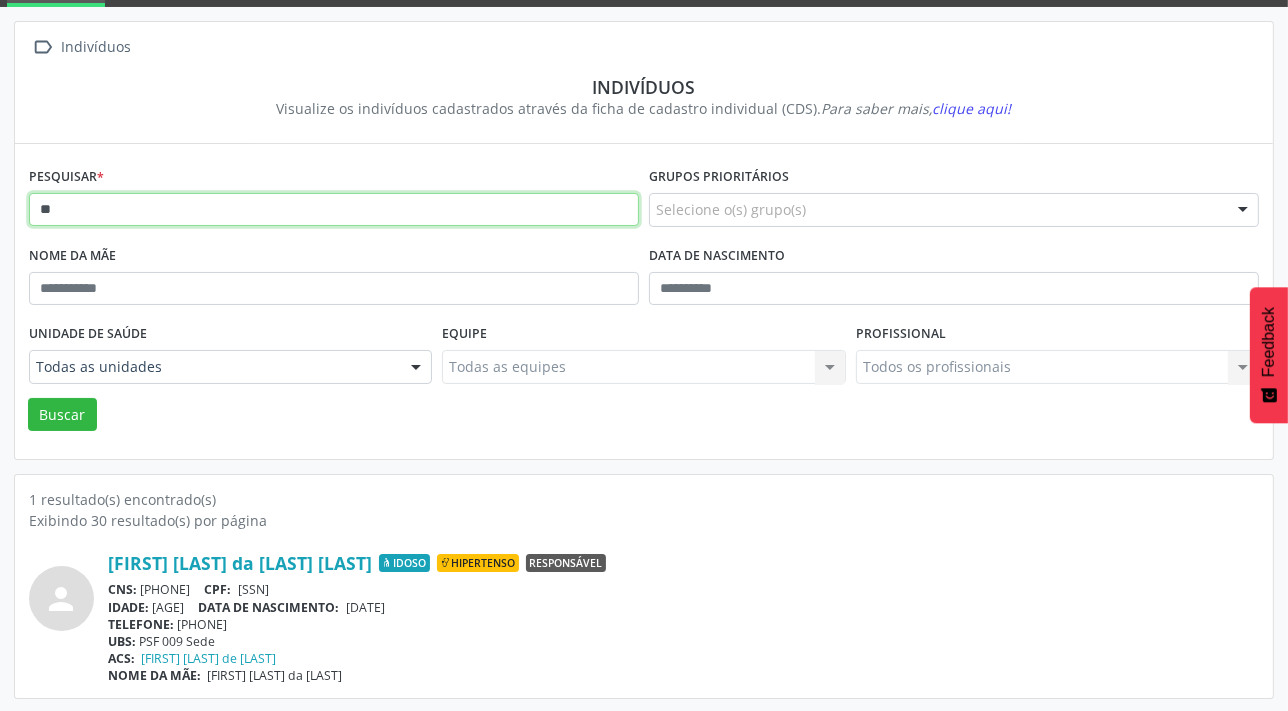 type on "*" 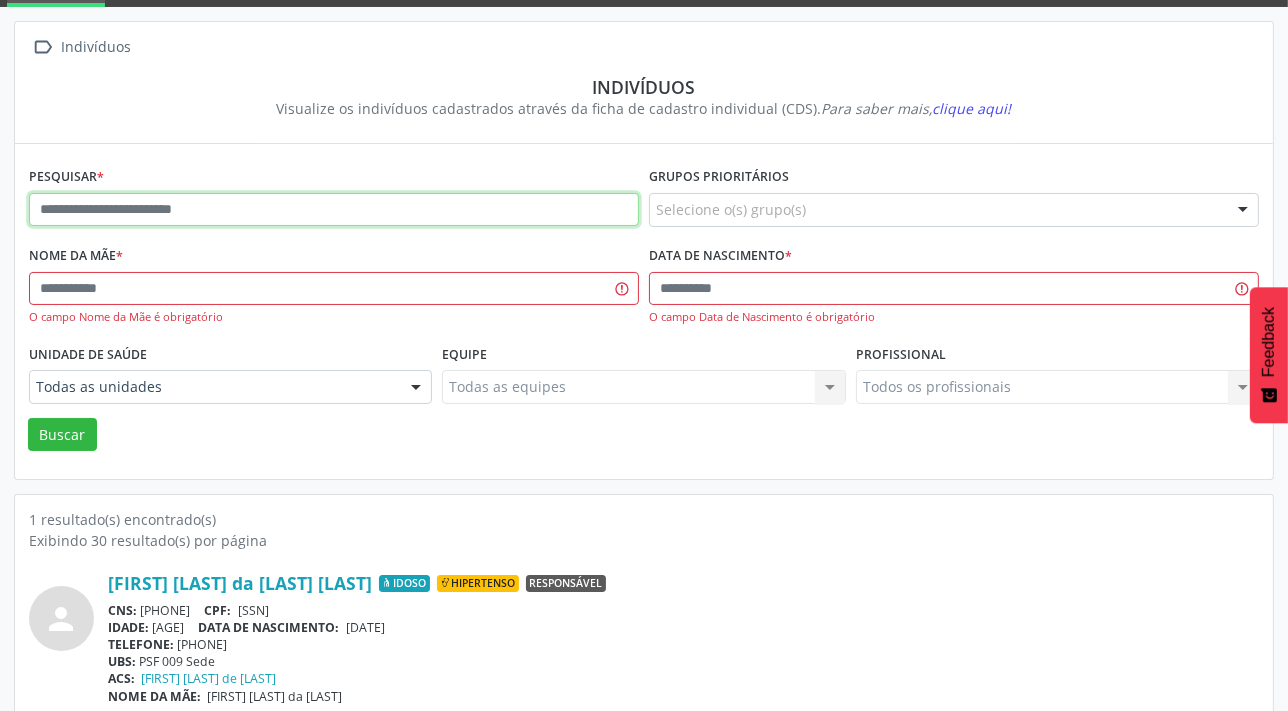 type 